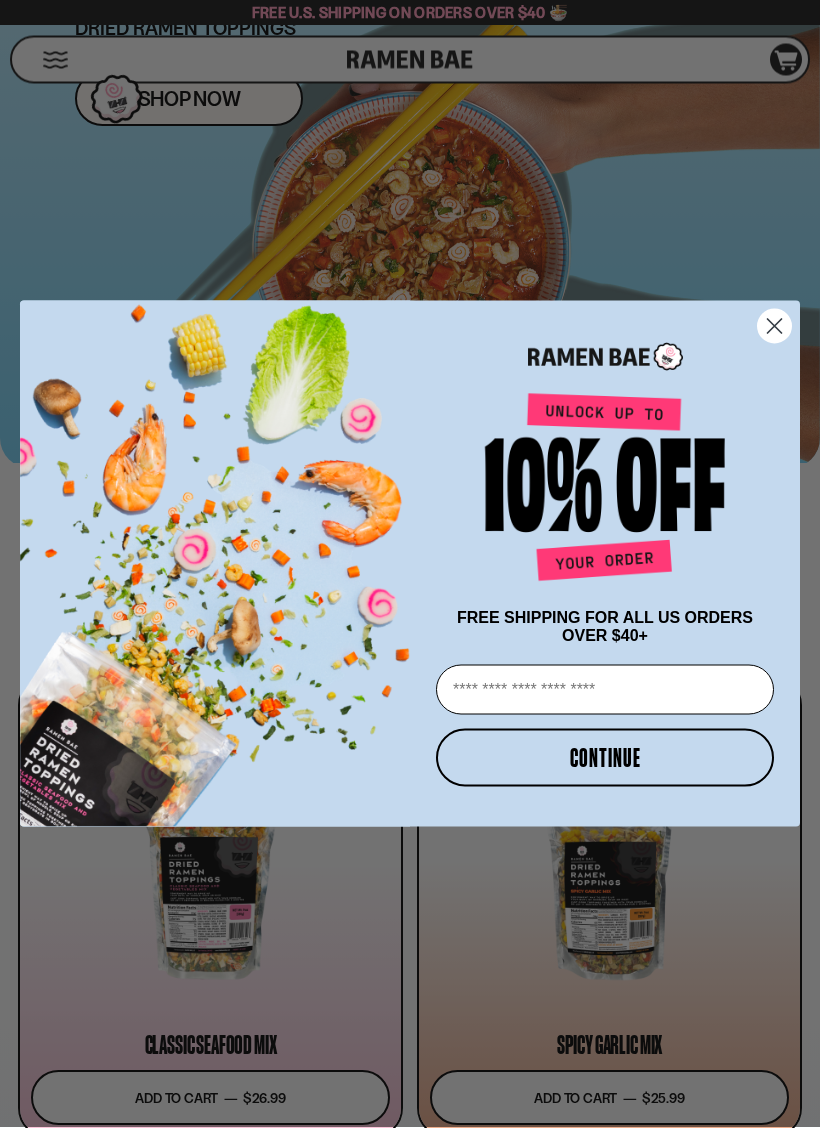 scroll, scrollTop: 524, scrollLeft: 0, axis: vertical 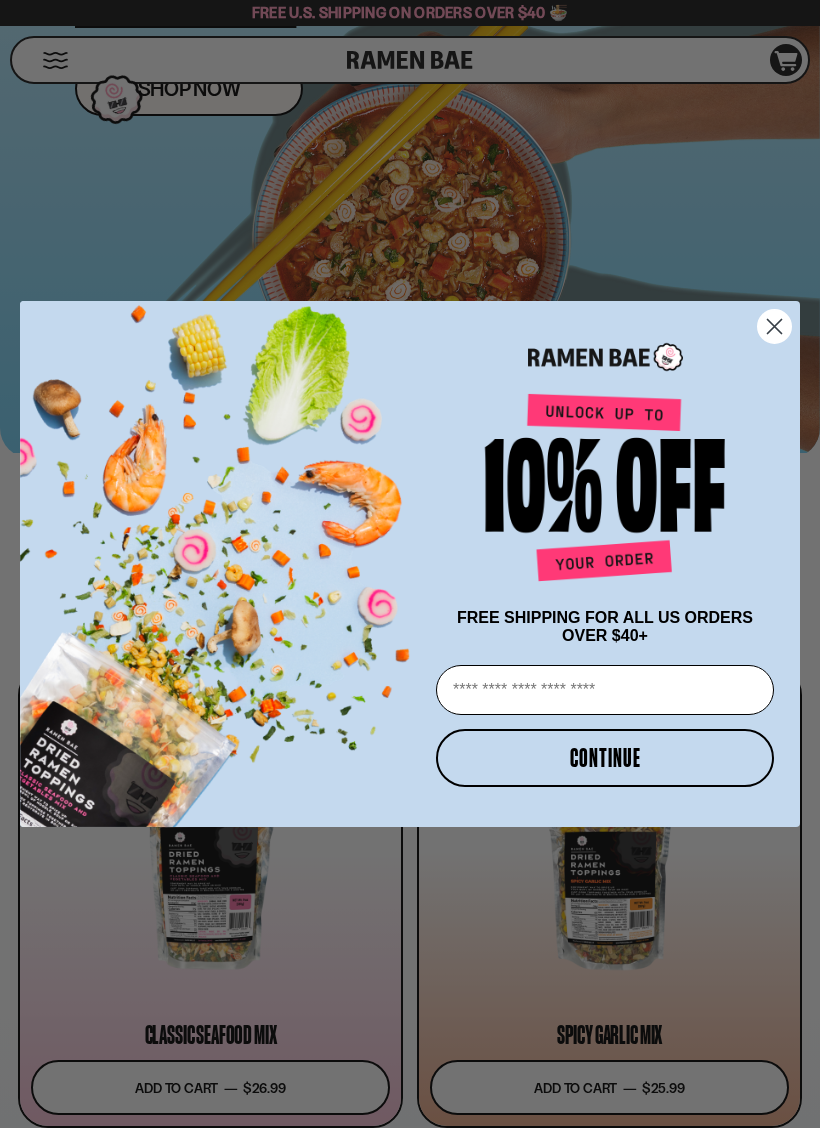 click 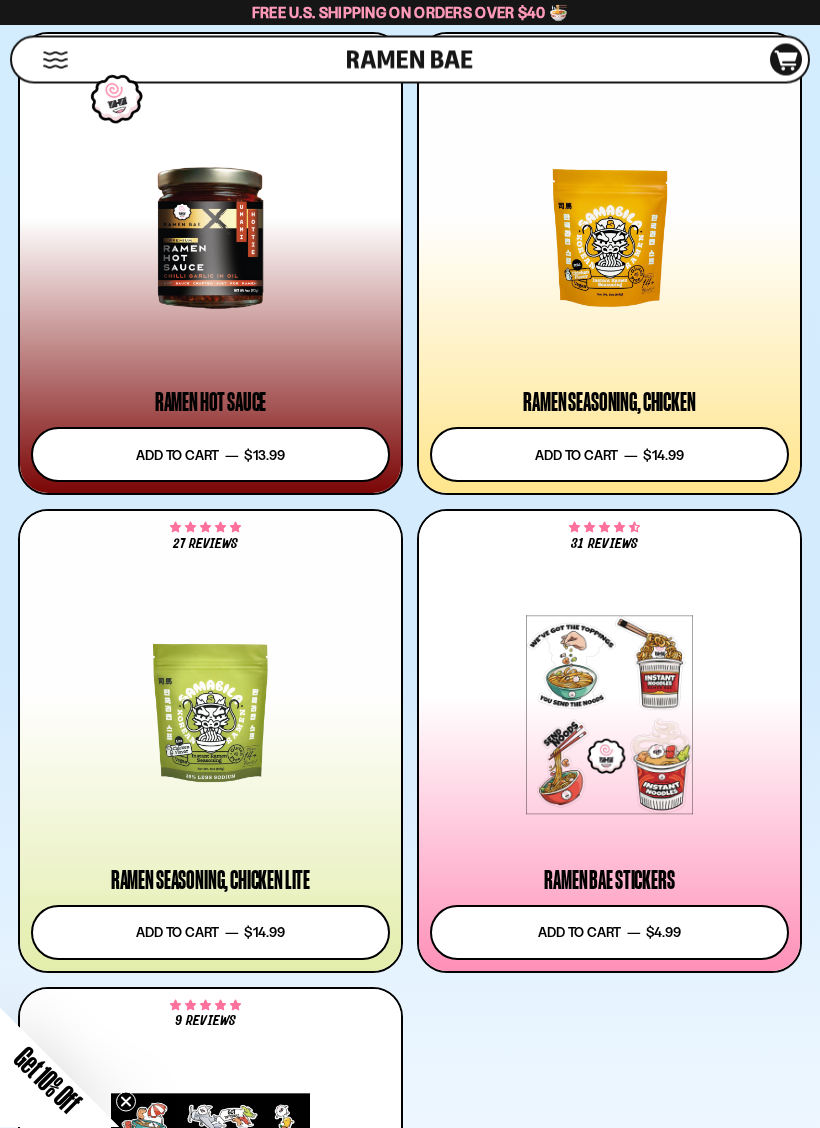 scroll, scrollTop: 4977, scrollLeft: 0, axis: vertical 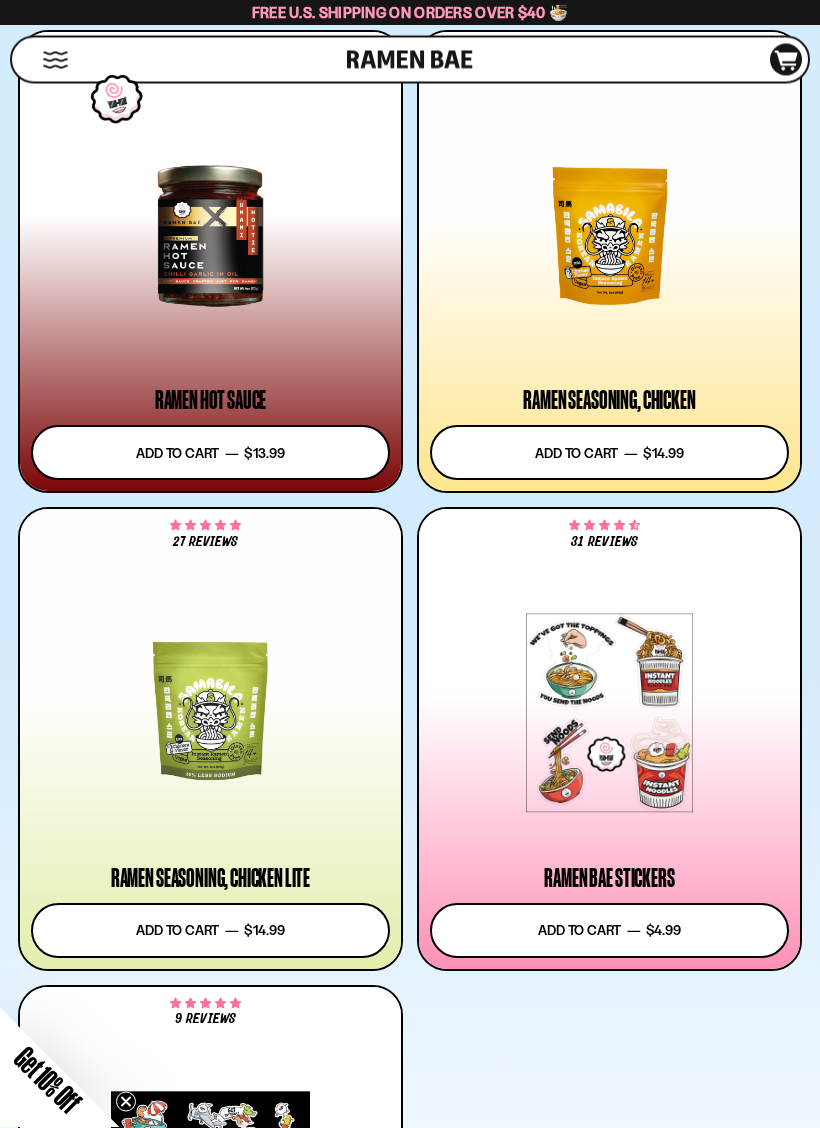 click at bounding box center (210, 713) 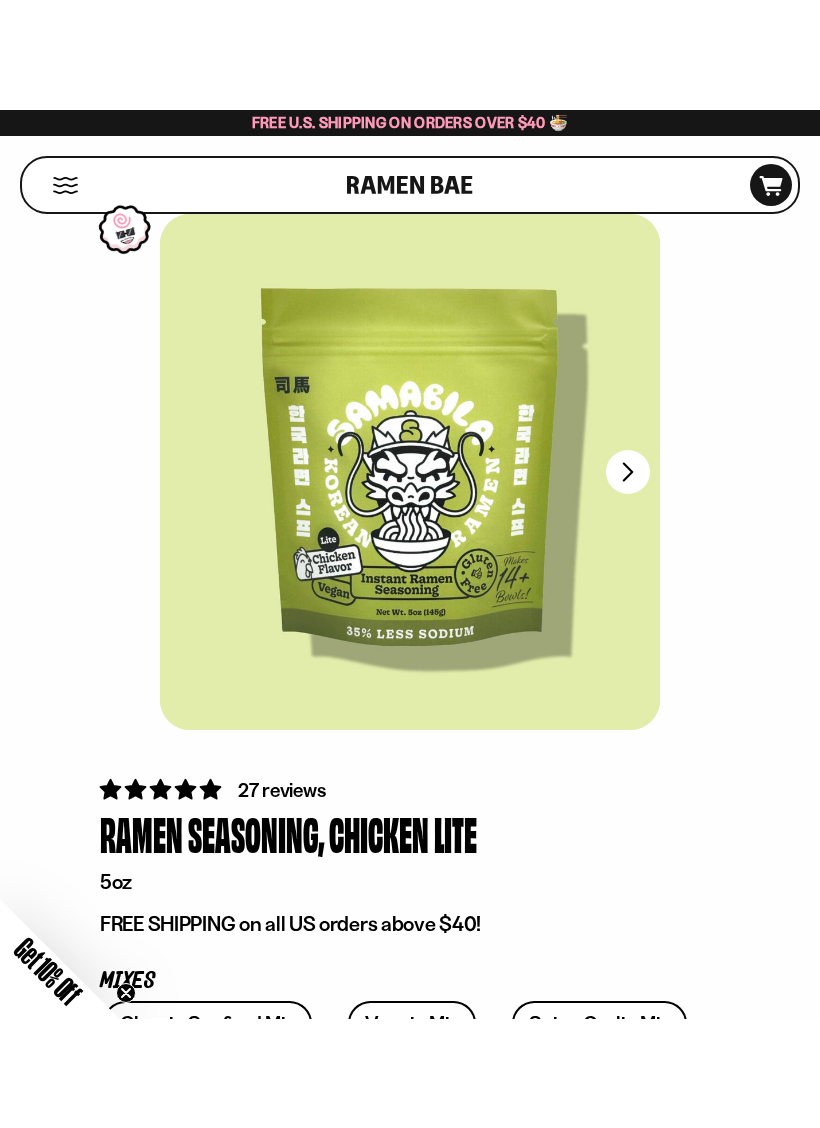 scroll, scrollTop: 0, scrollLeft: 0, axis: both 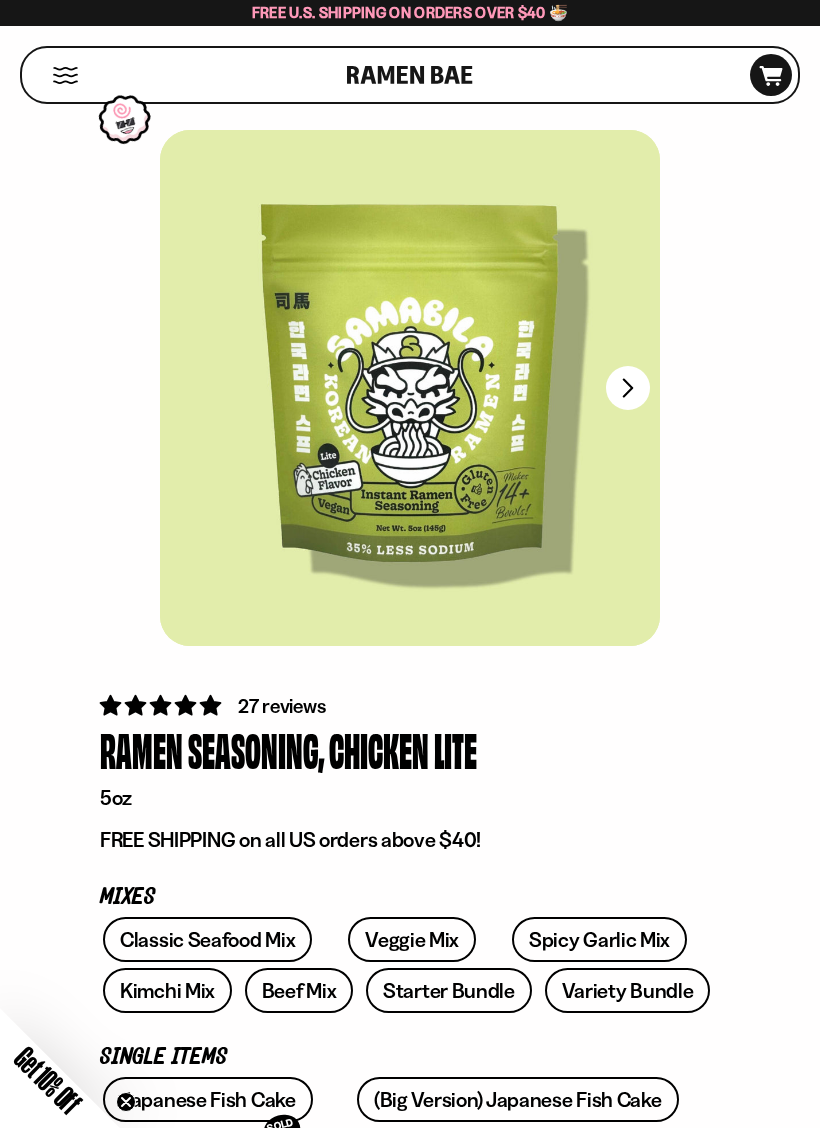 click at bounding box center [628, 388] 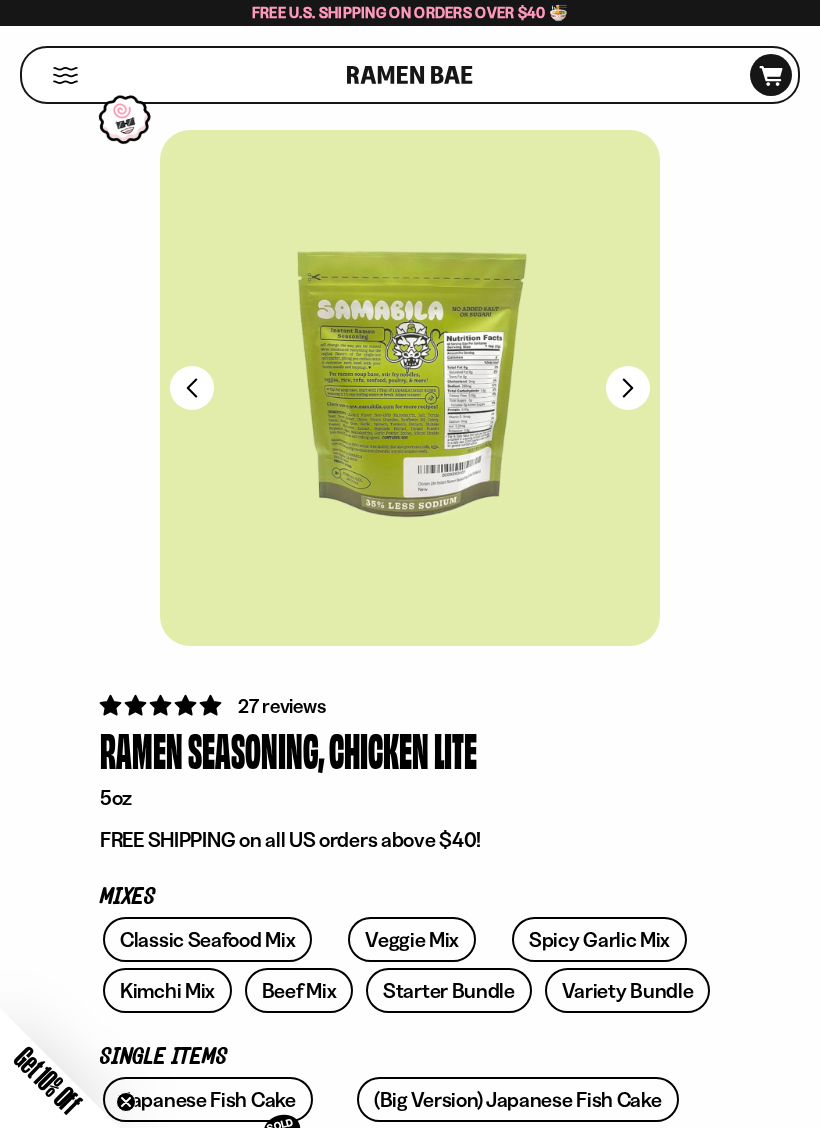 click at bounding box center [410, 388] 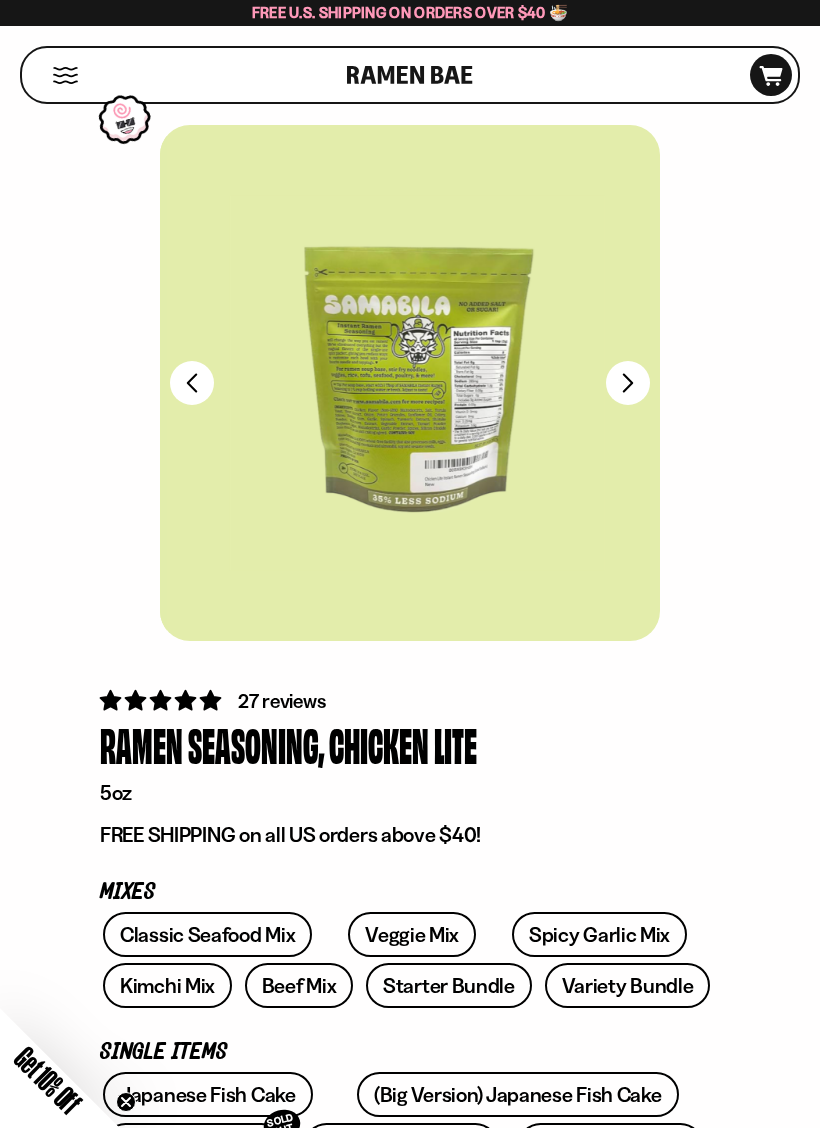 scroll, scrollTop: 1, scrollLeft: 0, axis: vertical 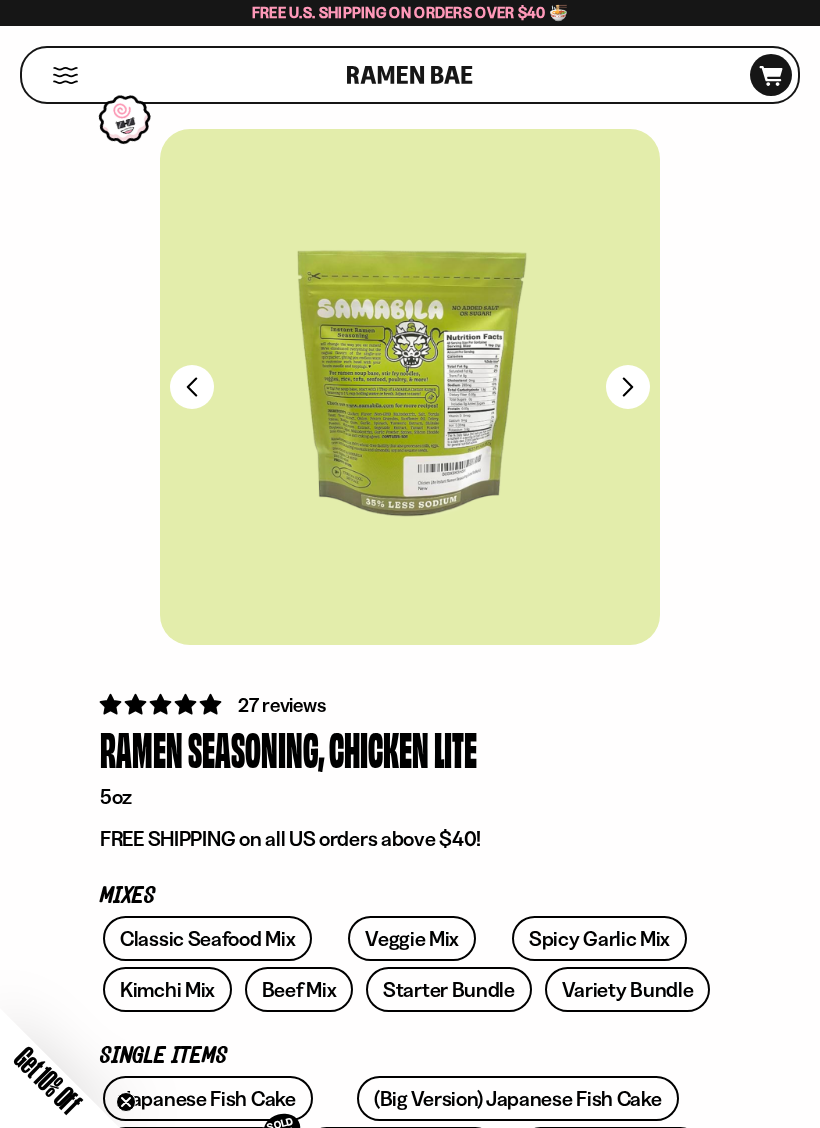 click at bounding box center (410, 387) 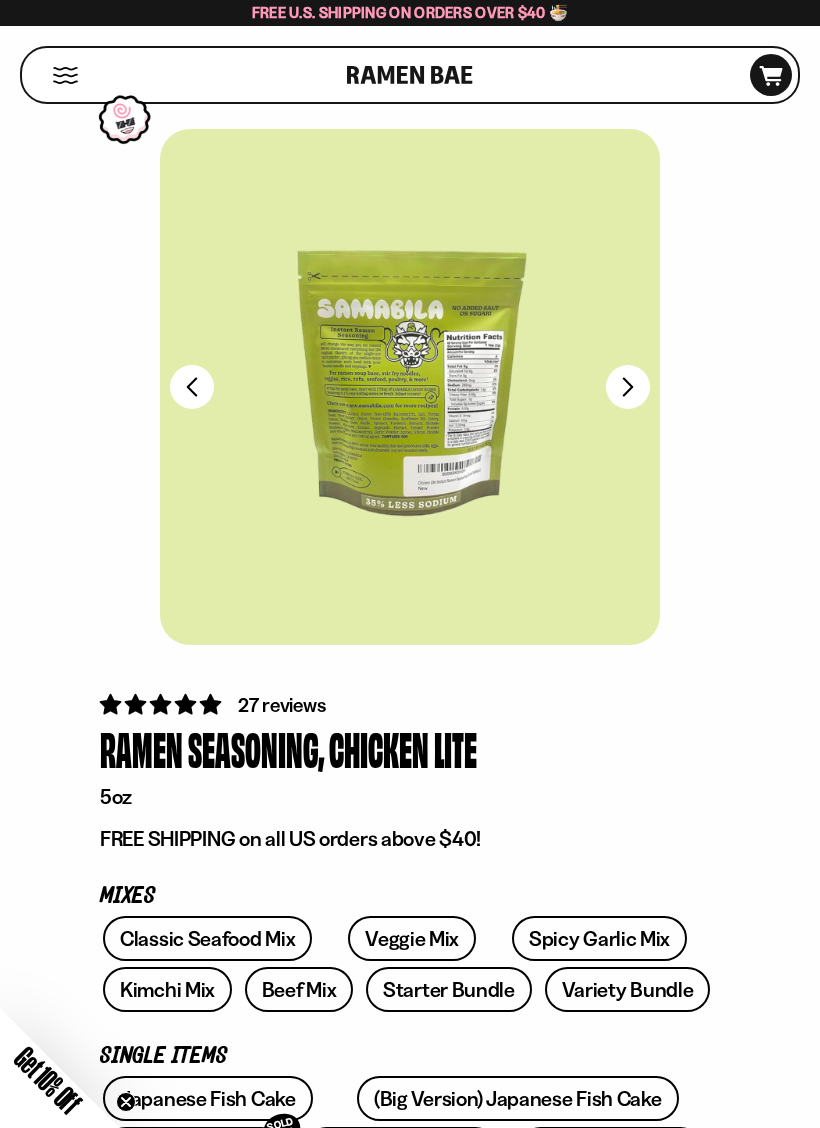 click at bounding box center [410, 387] 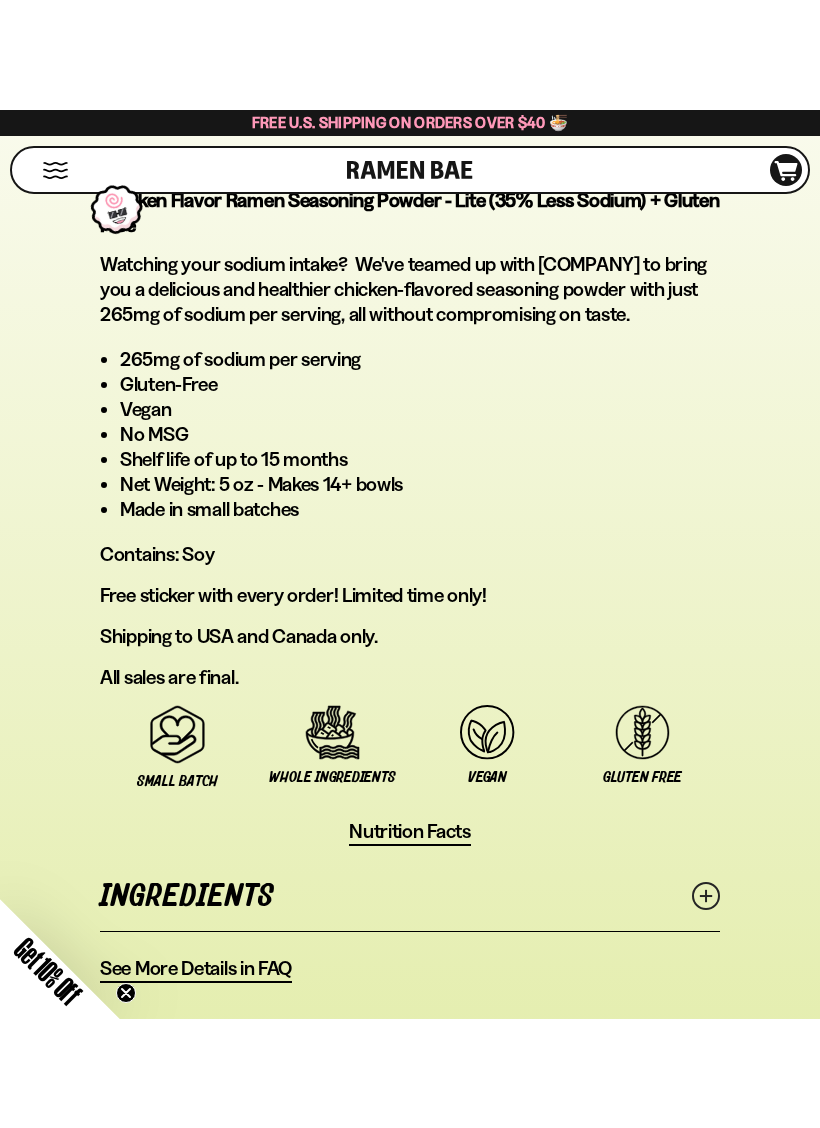 scroll, scrollTop: 1491, scrollLeft: 0, axis: vertical 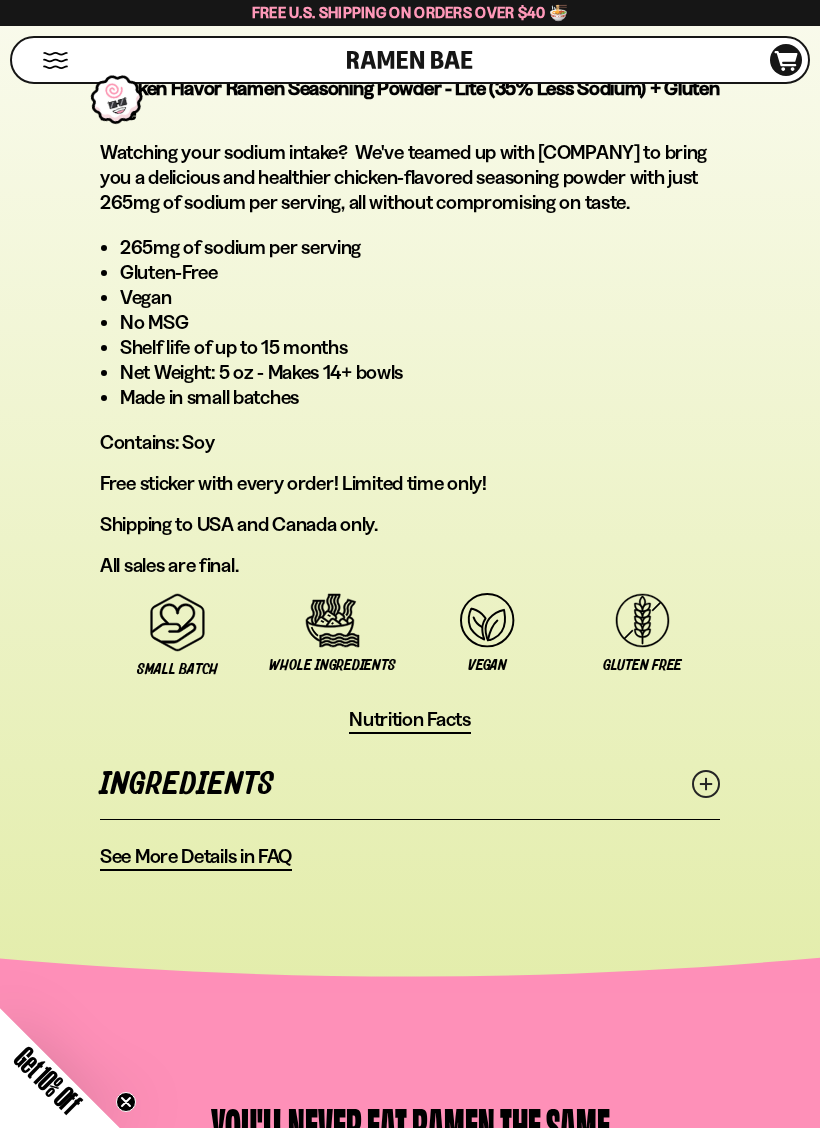 click on "Nutrition Facts" at bounding box center [410, 719] 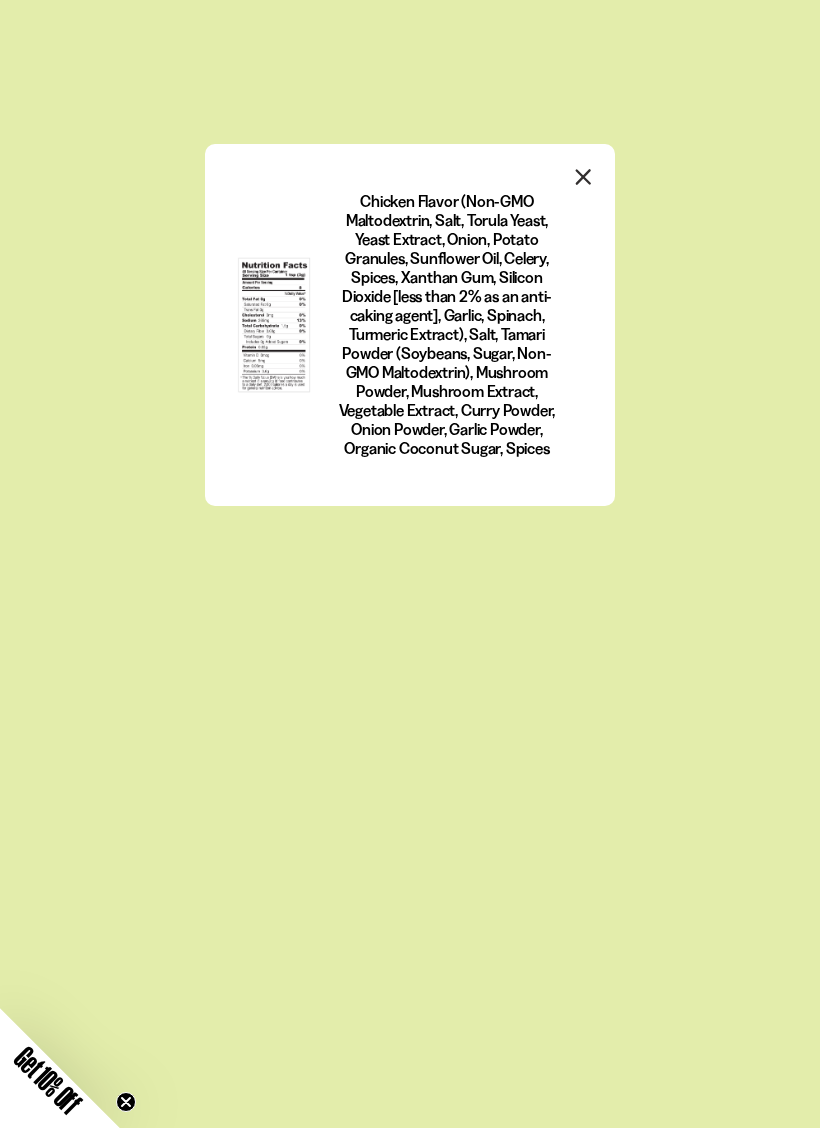 click 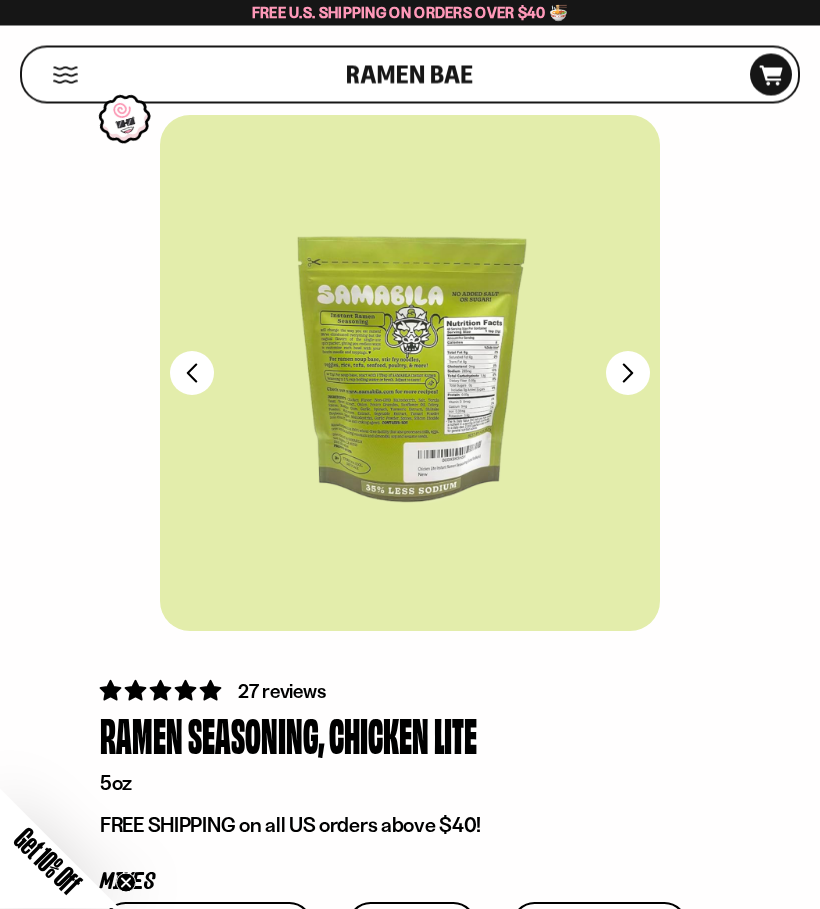 scroll, scrollTop: 12, scrollLeft: 0, axis: vertical 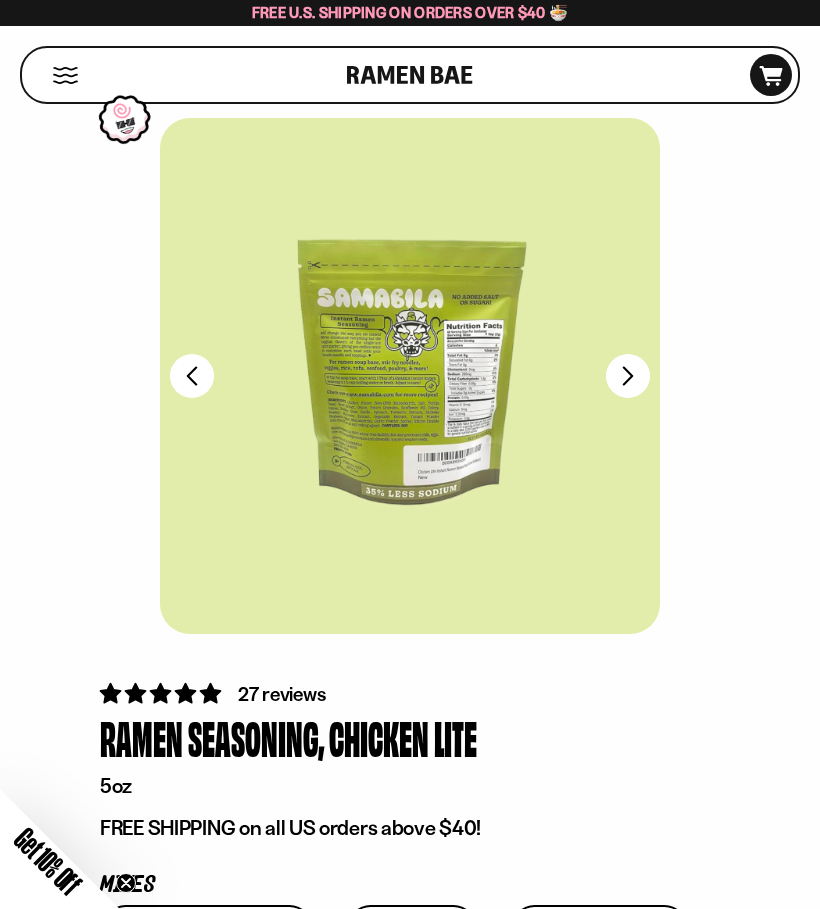 click on "FADCB6FD-DFAB-4417-9F21-029242090B77" at bounding box center [628, 376] 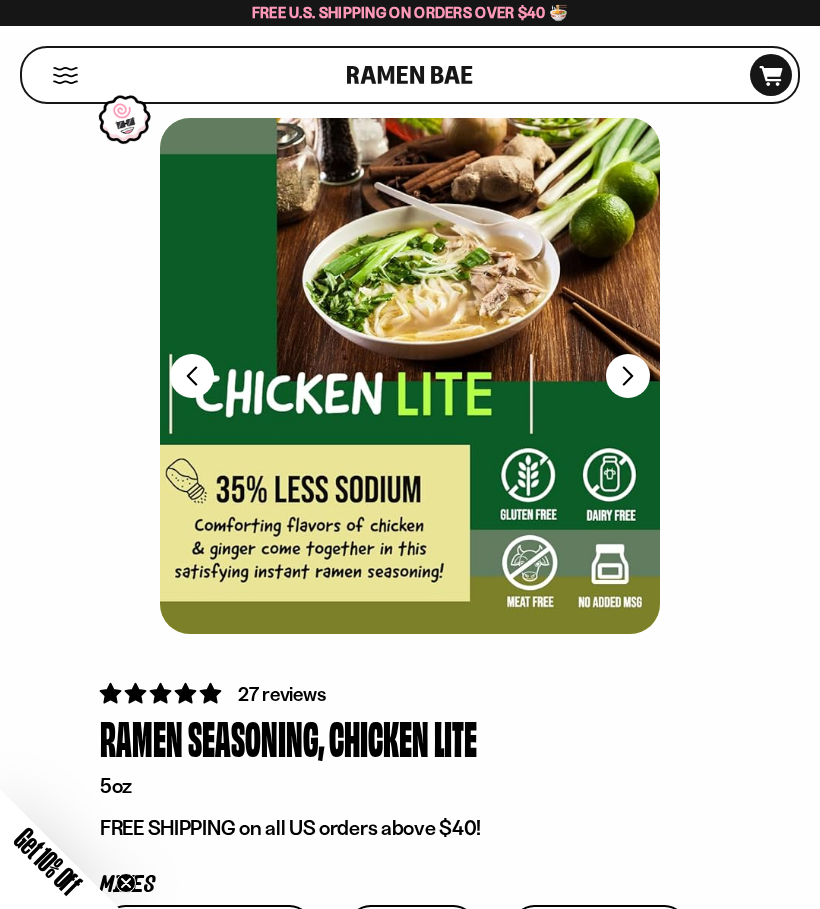 click on "FADCB6FD-DFAB-4417-9F21-029242090B77" at bounding box center [628, 376] 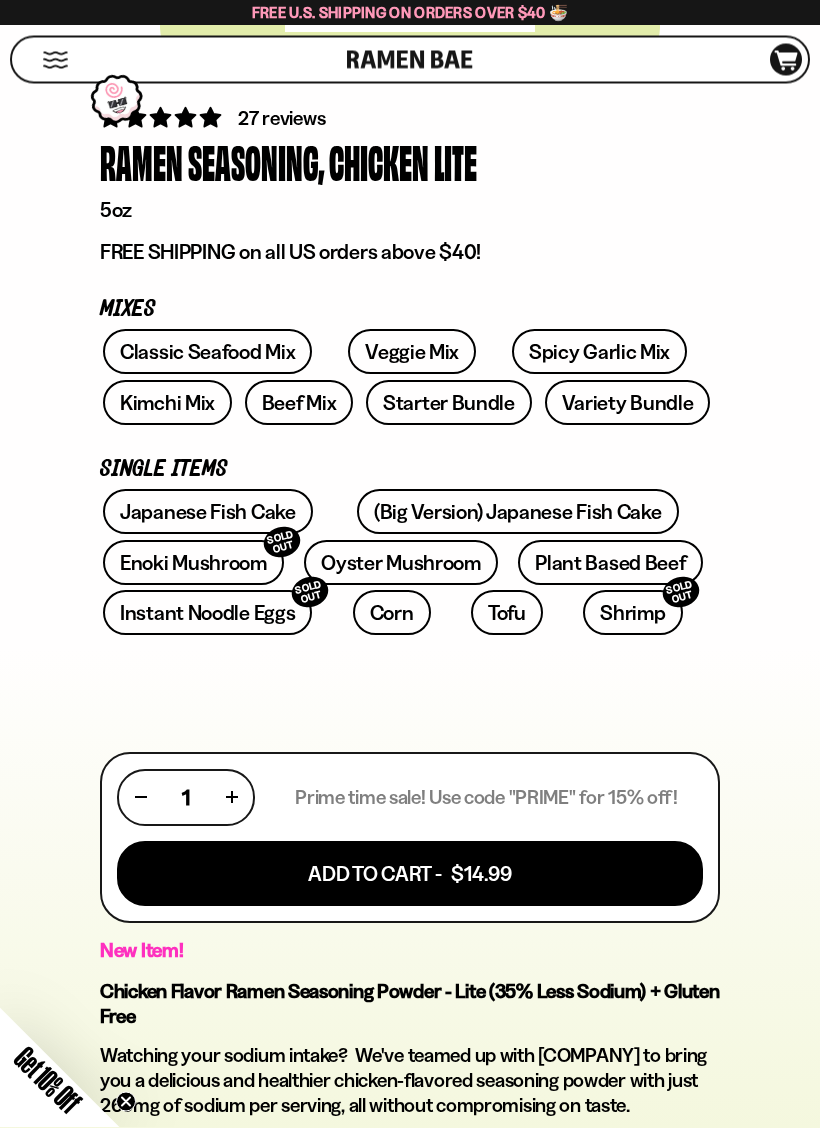 scroll, scrollTop: 588, scrollLeft: 0, axis: vertical 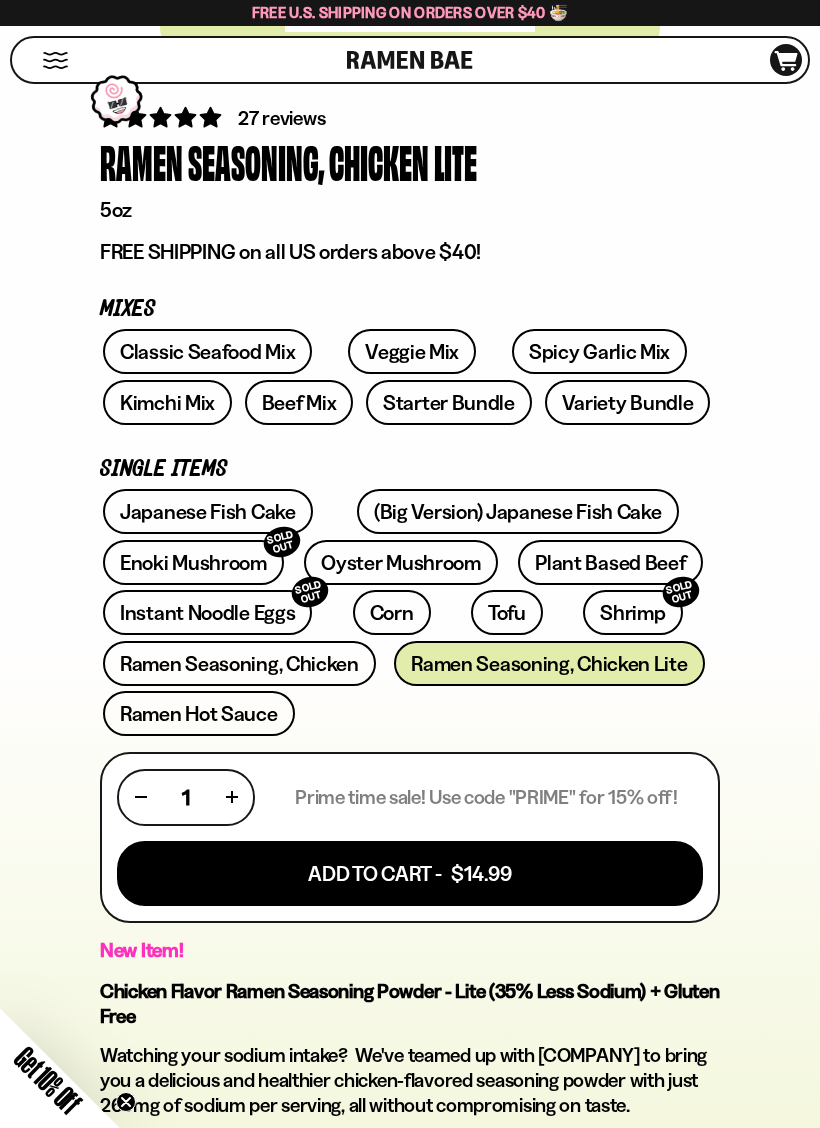 click on "Add To Cart -
$14.99" at bounding box center (410, 873) 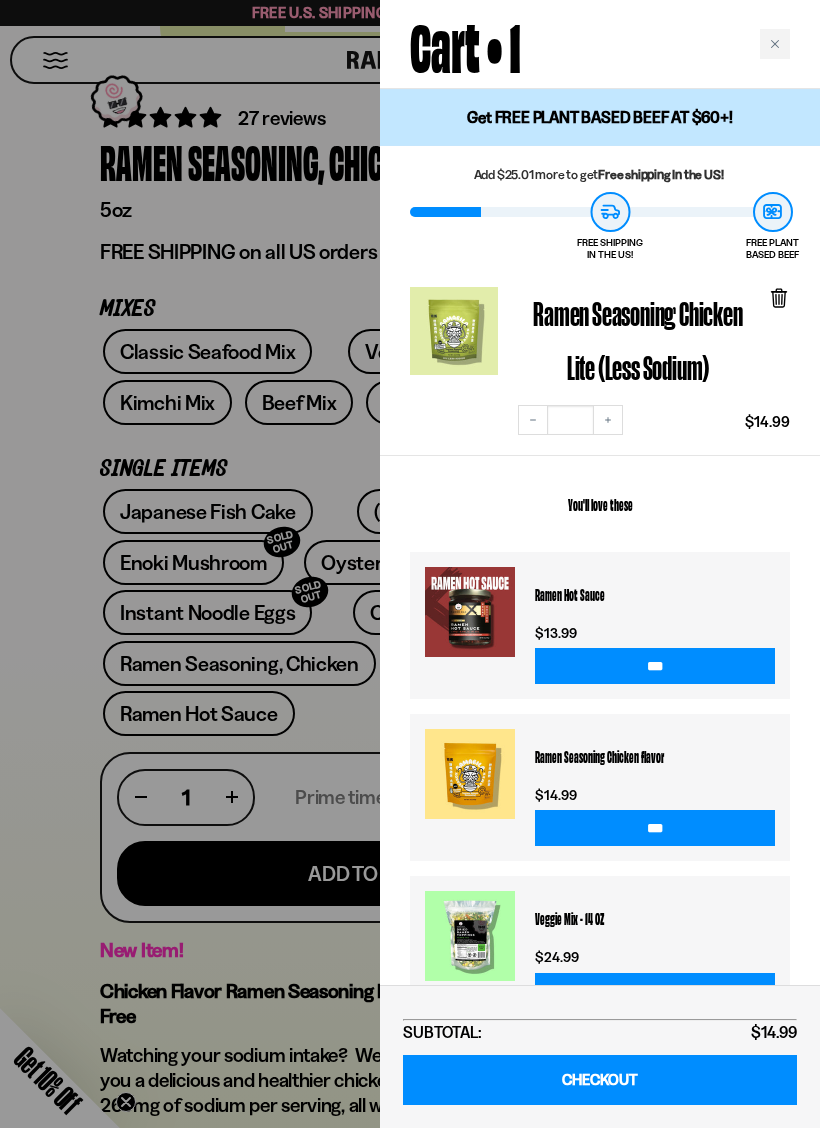 click at bounding box center [410, 564] 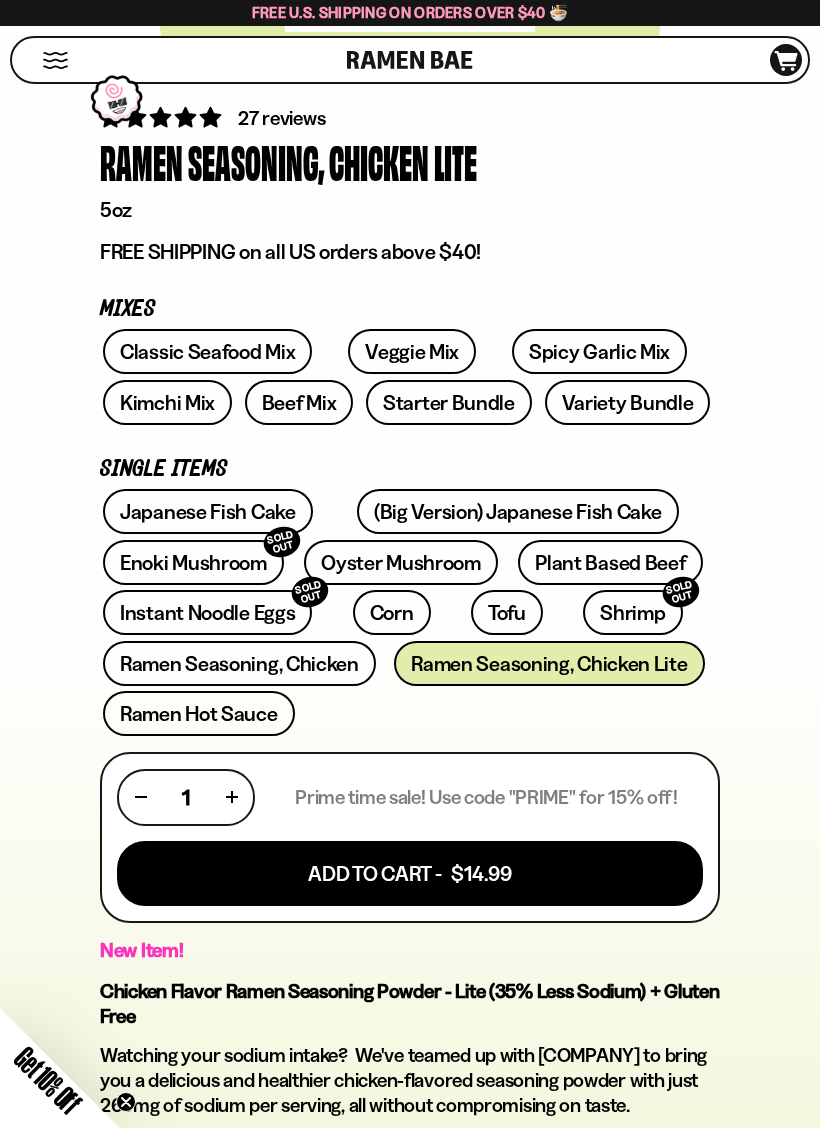 click on "Add To Cart -
$14.99" at bounding box center [410, 873] 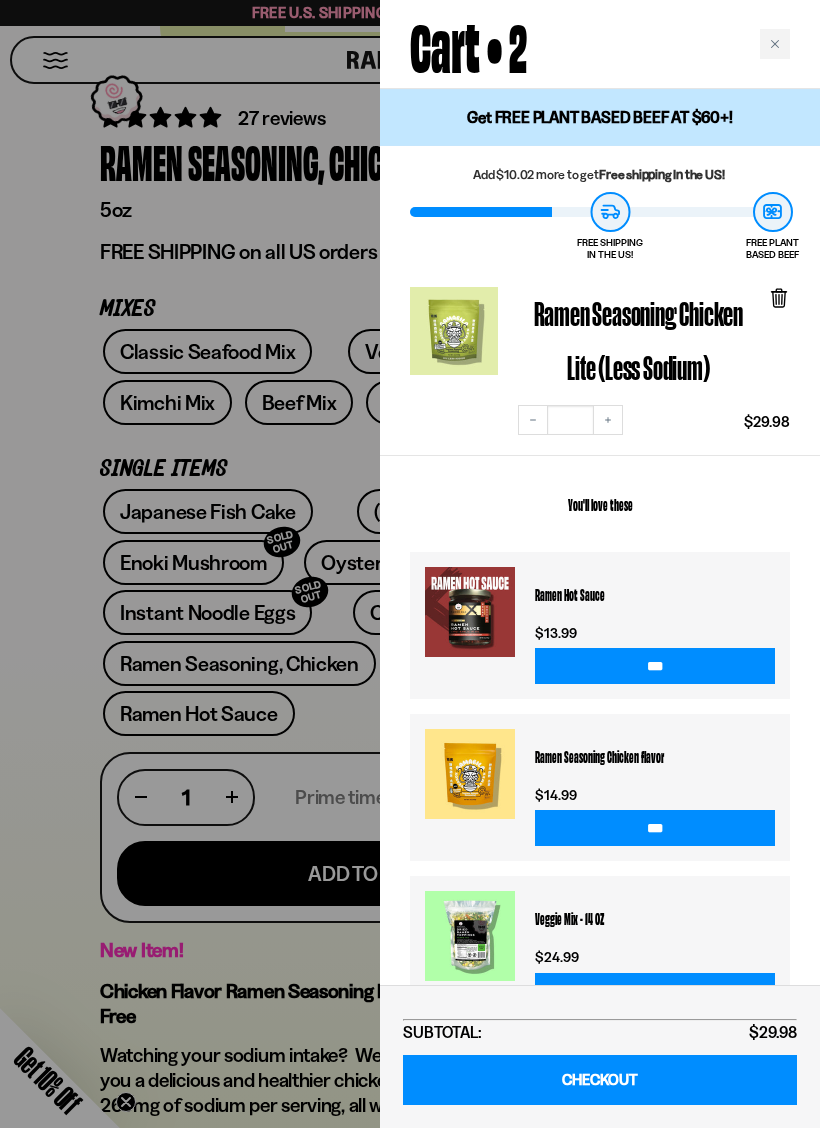 click on "Decrease quantity" at bounding box center [533, 420] 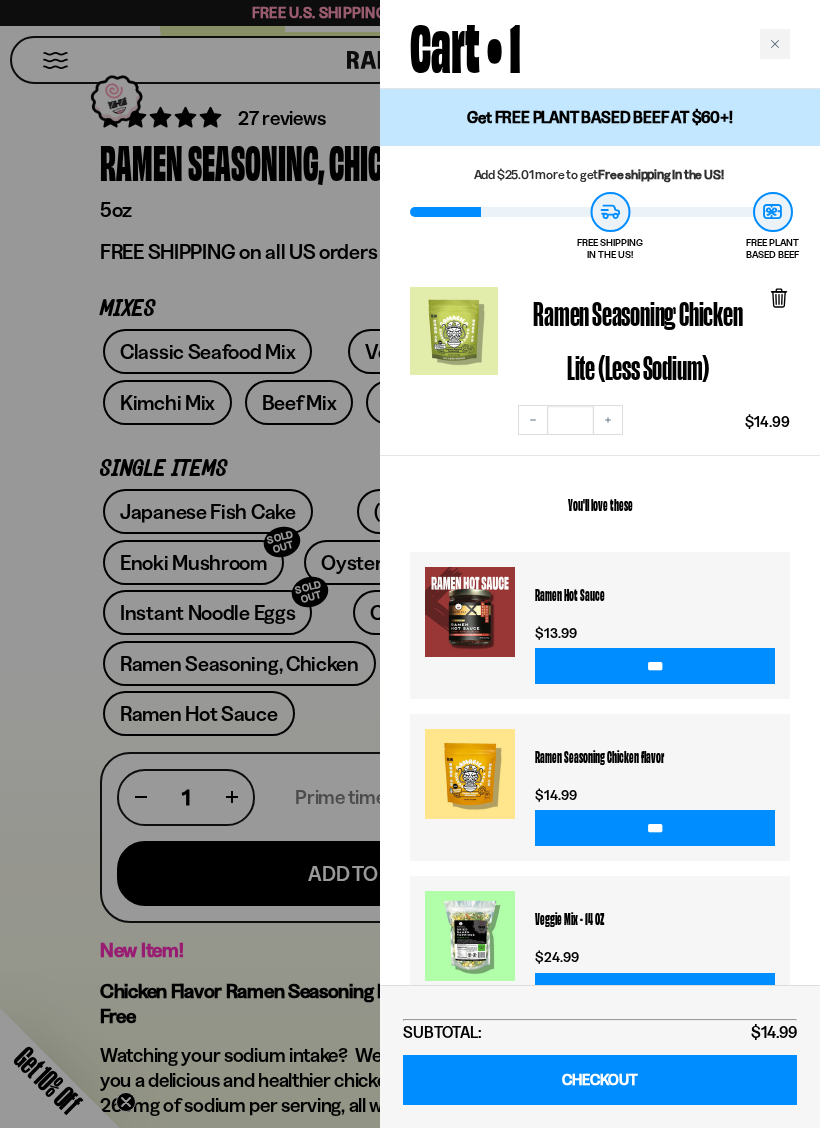 scroll, scrollTop: 0, scrollLeft: 0, axis: both 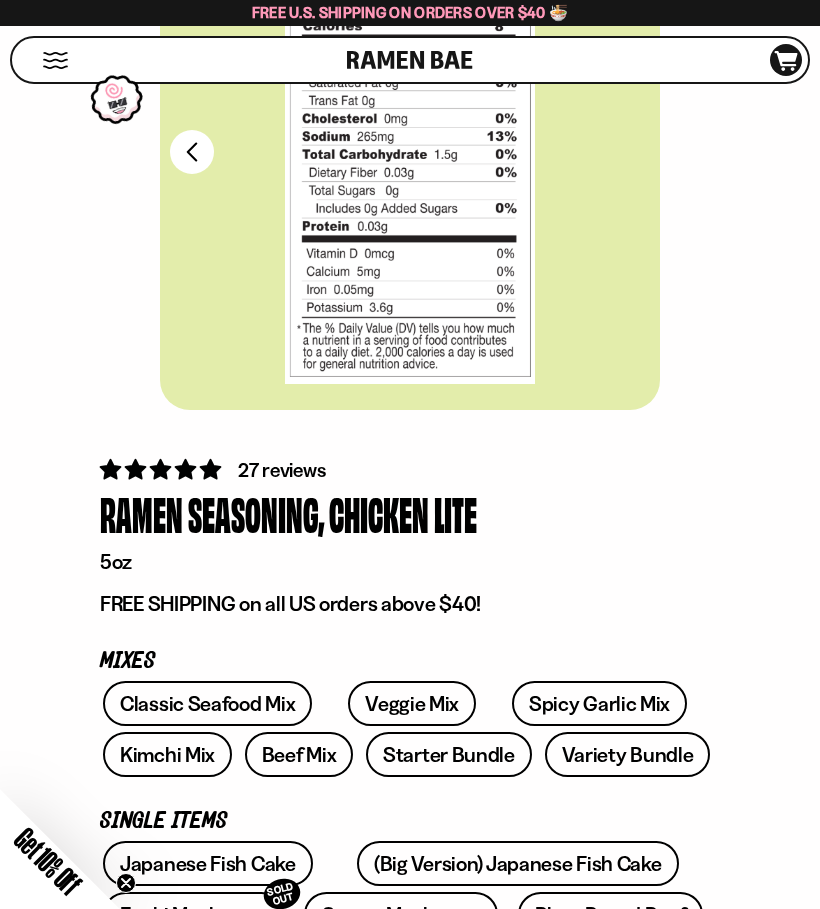 click on "Veggie Mix" at bounding box center (412, 703) 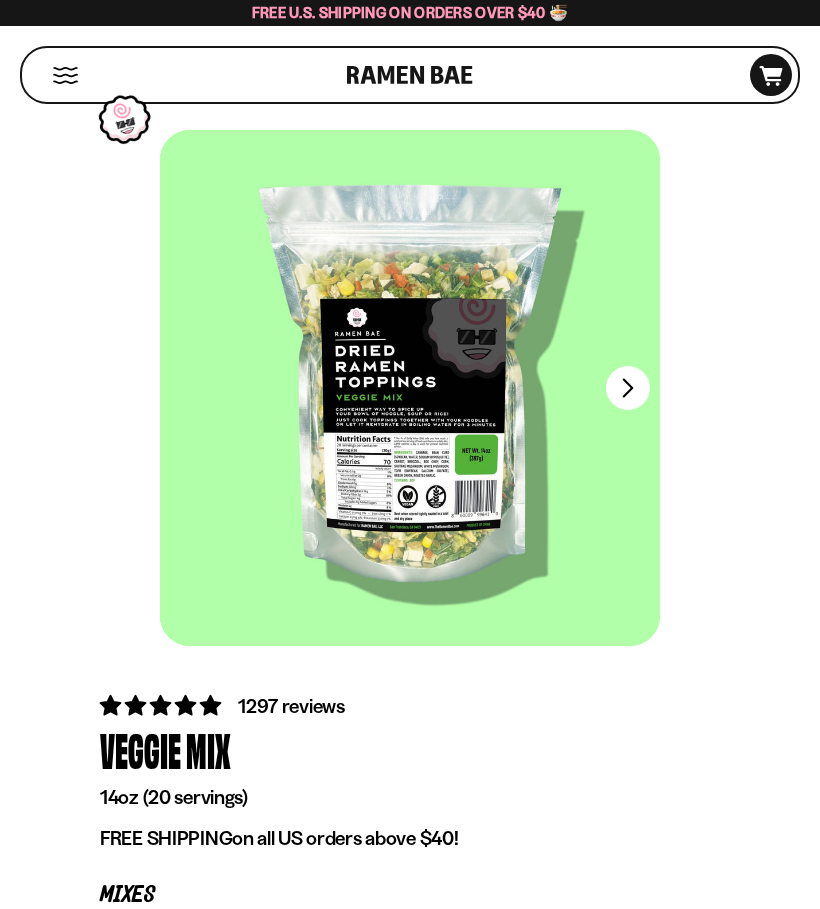 scroll, scrollTop: 0, scrollLeft: 0, axis: both 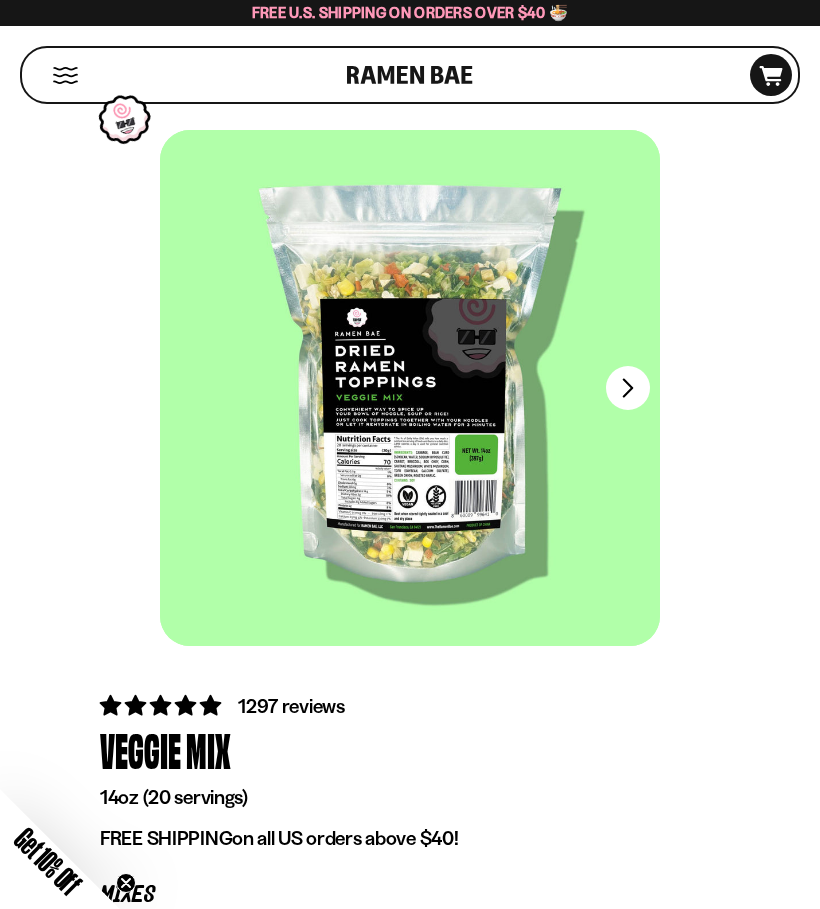 click at bounding box center [628, 388] 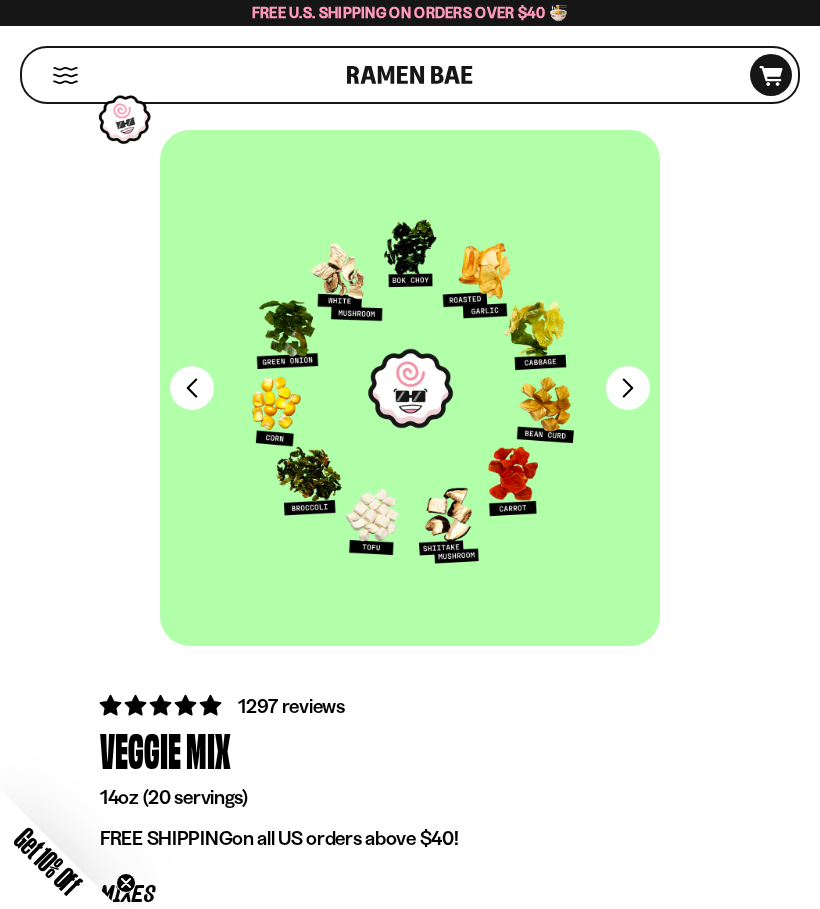 click on "FADCB6FD-DFAB-4417-9F21-029242090B77" at bounding box center (628, 388) 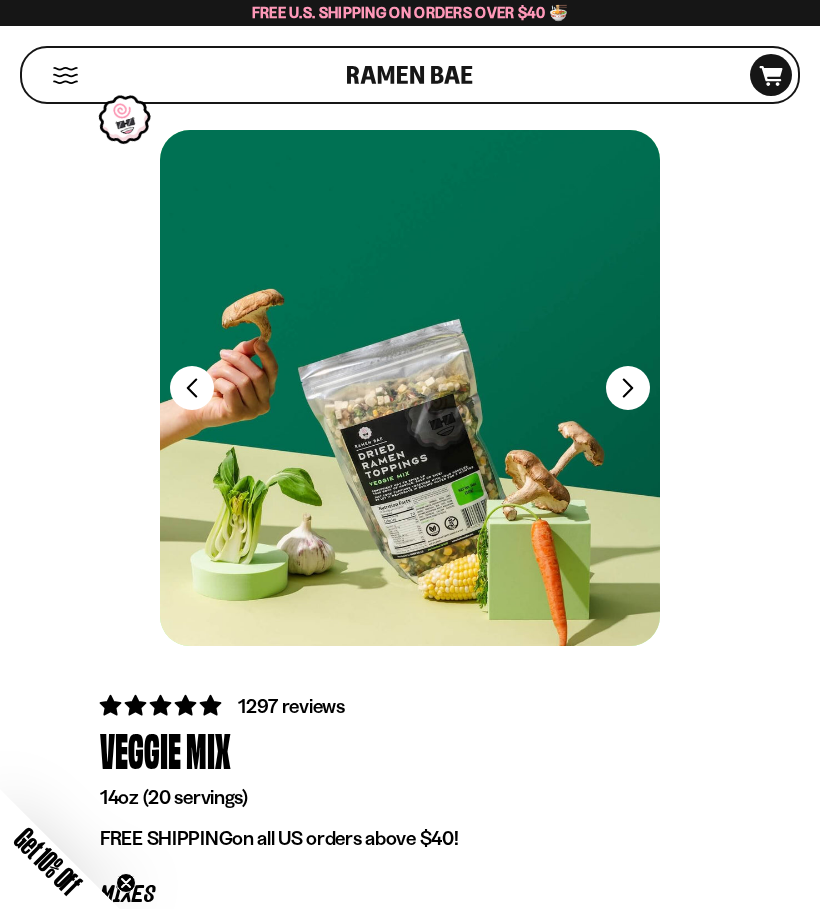 click on "FADCB6FD-DFAB-4417-9F21-029242090B77" at bounding box center [628, 388] 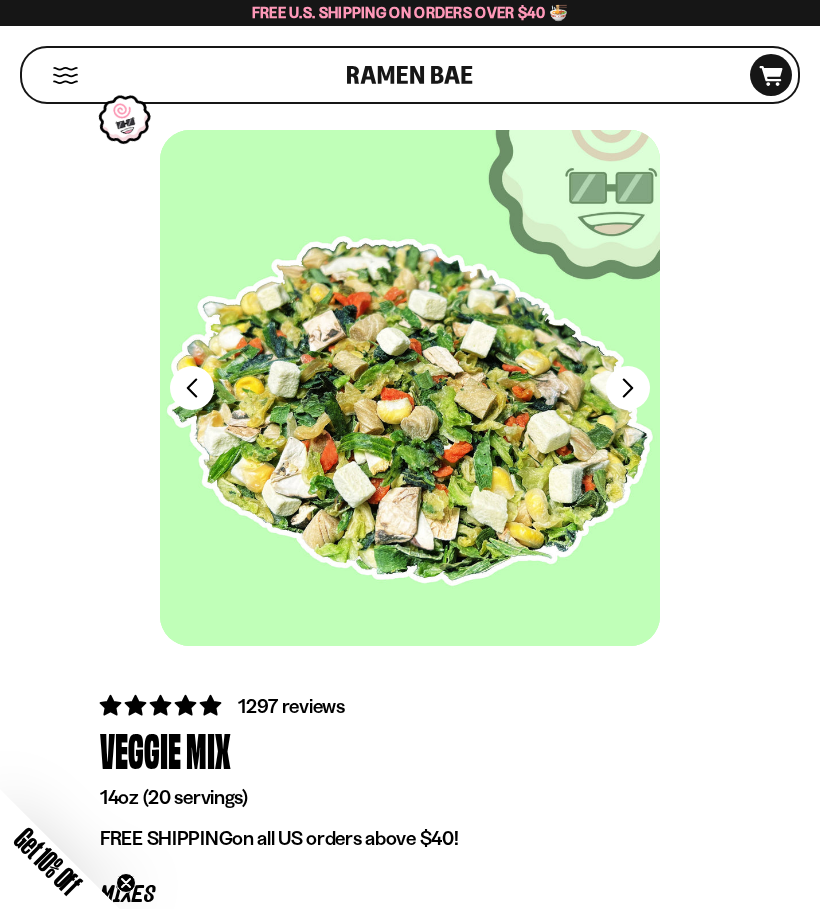 click on "FADCB6FD-DFAB-4417-9F21-029242090B77" at bounding box center [628, 388] 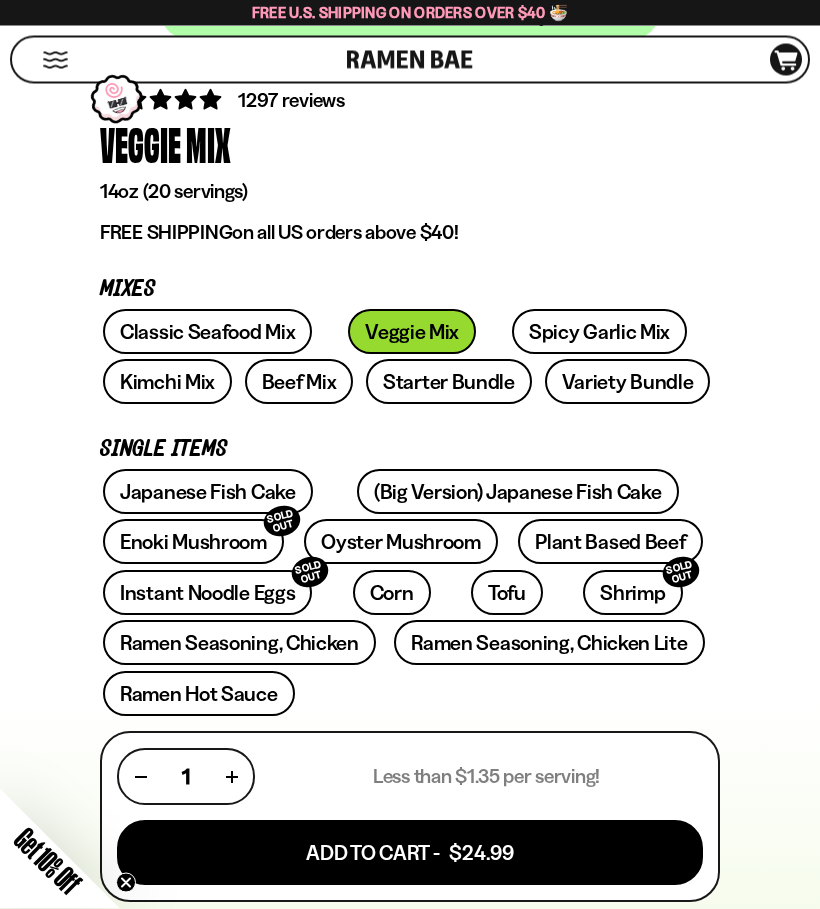 scroll, scrollTop: 606, scrollLeft: 0, axis: vertical 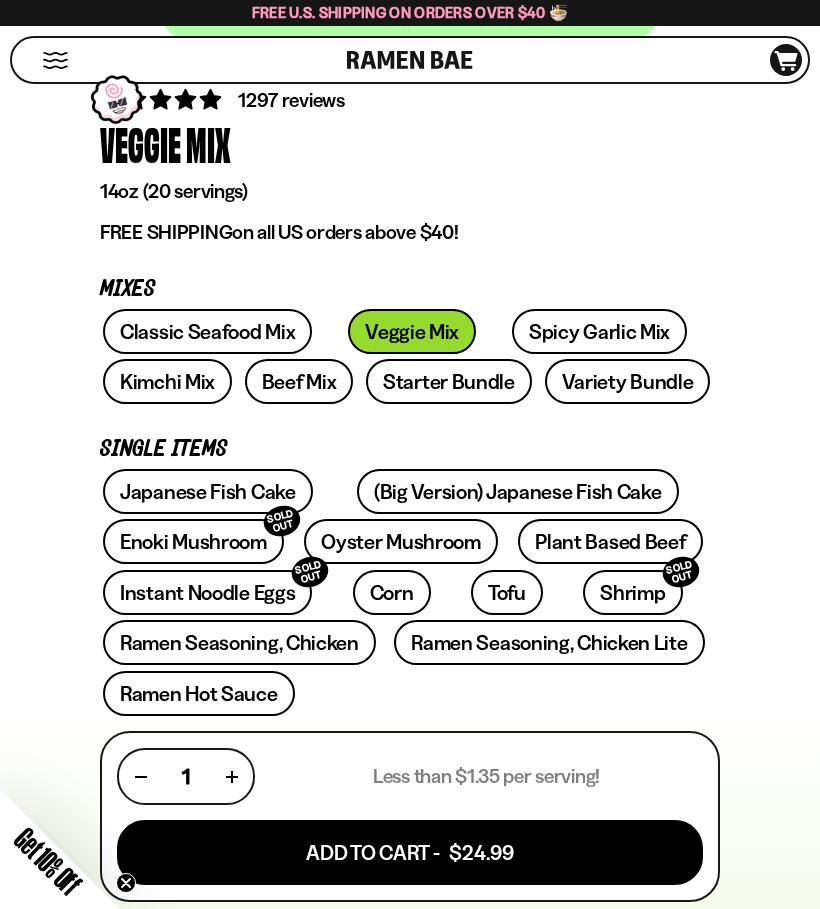 click on "Starter Bundle" at bounding box center [449, 381] 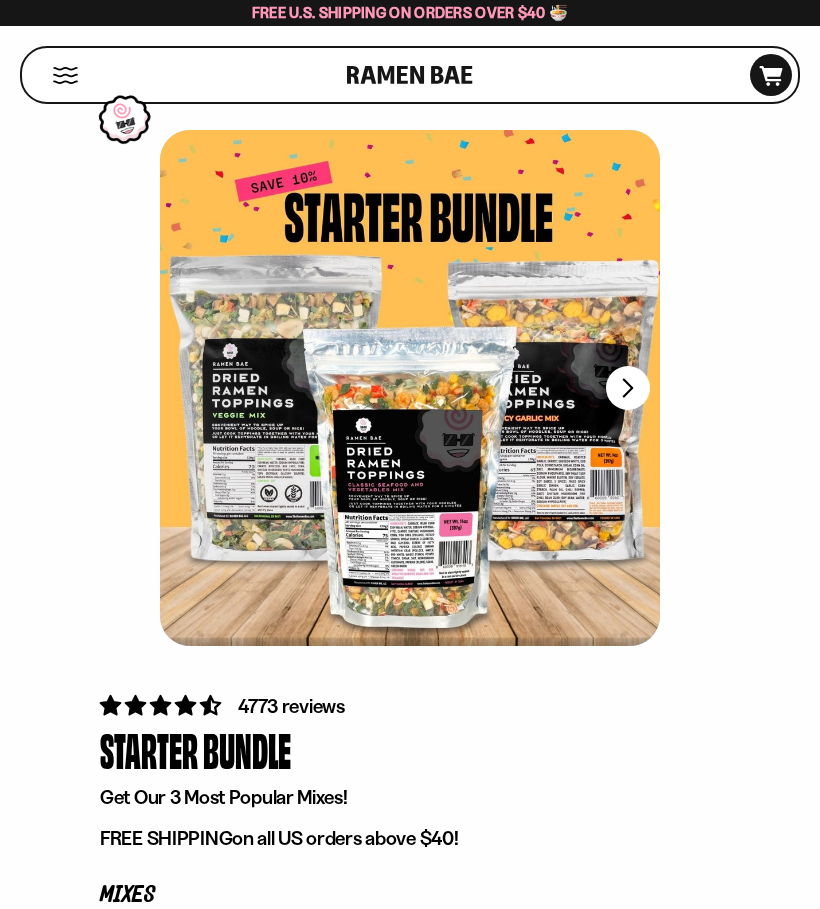 scroll, scrollTop: 0, scrollLeft: 0, axis: both 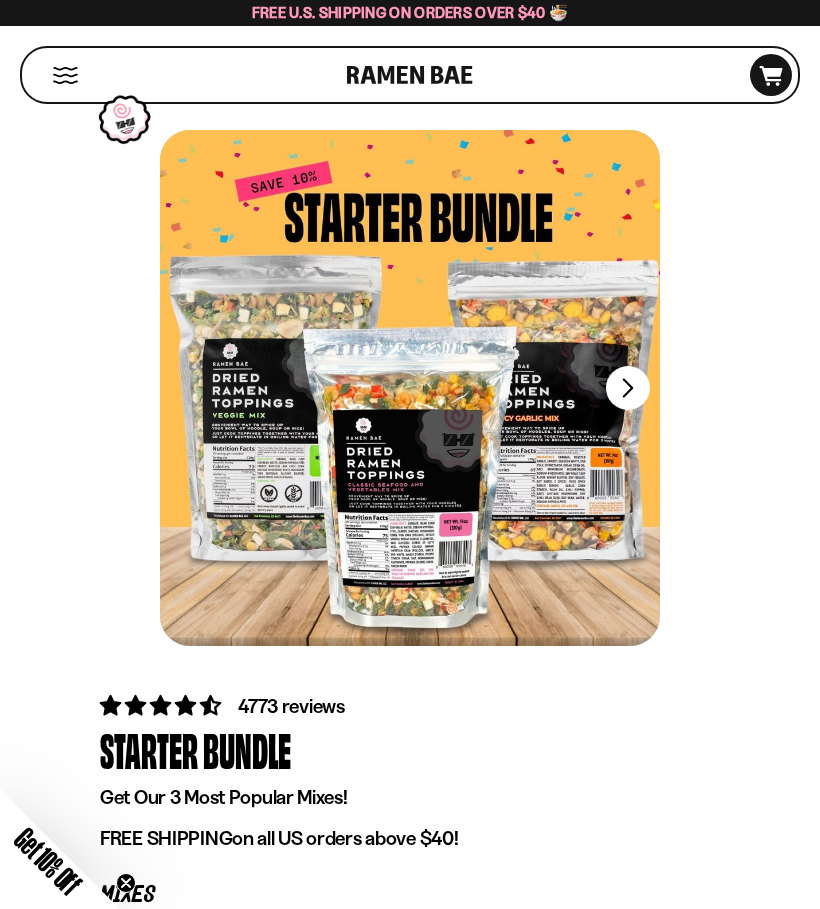 click on "FADCB6FD-DFAB-4417-9F21-029242090B77" at bounding box center [628, 388] 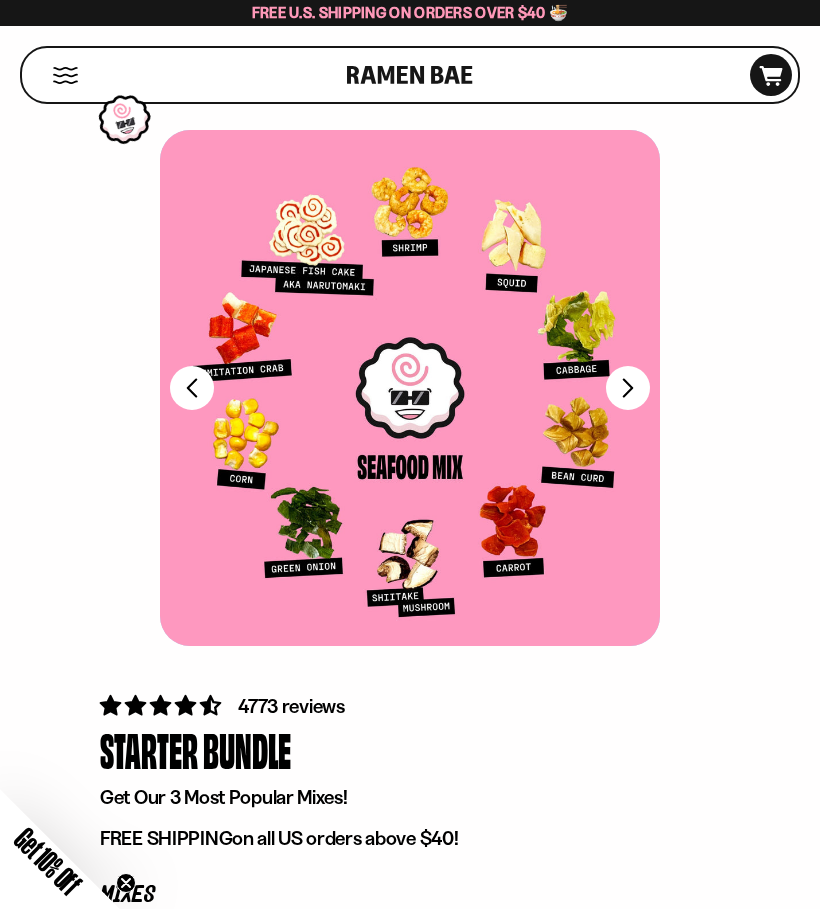 click on "FADCB6FD-DFAB-4417-9F21-029242090B77" at bounding box center (628, 388) 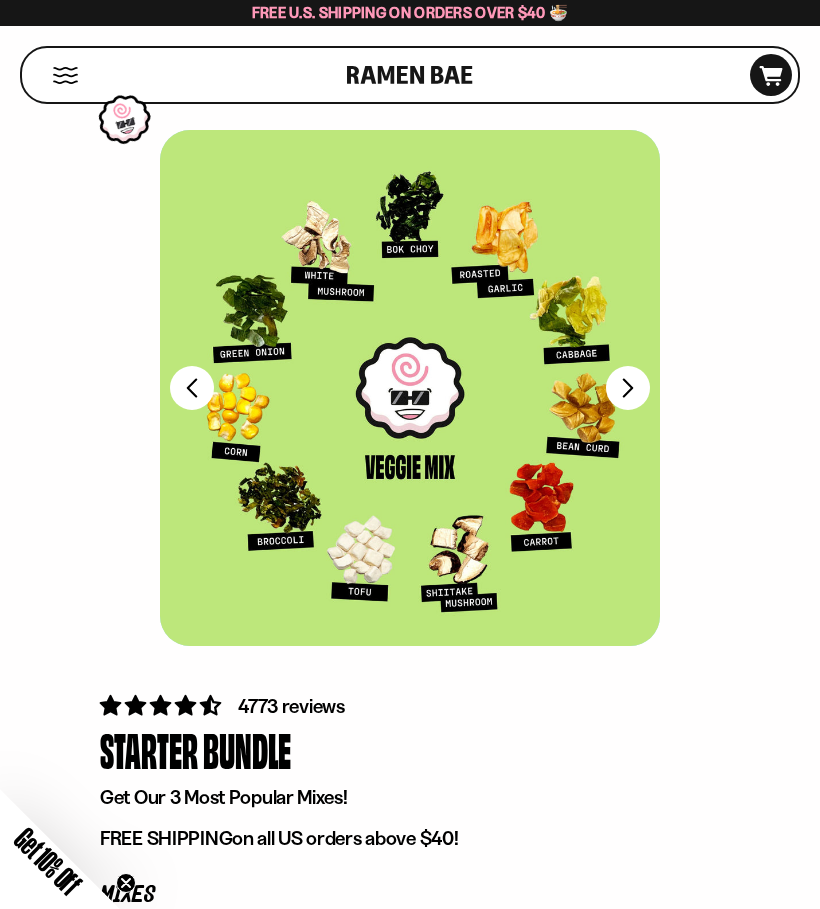 click on "FADCB6FD-DFAB-4417-9F21-029242090B77" at bounding box center (628, 388) 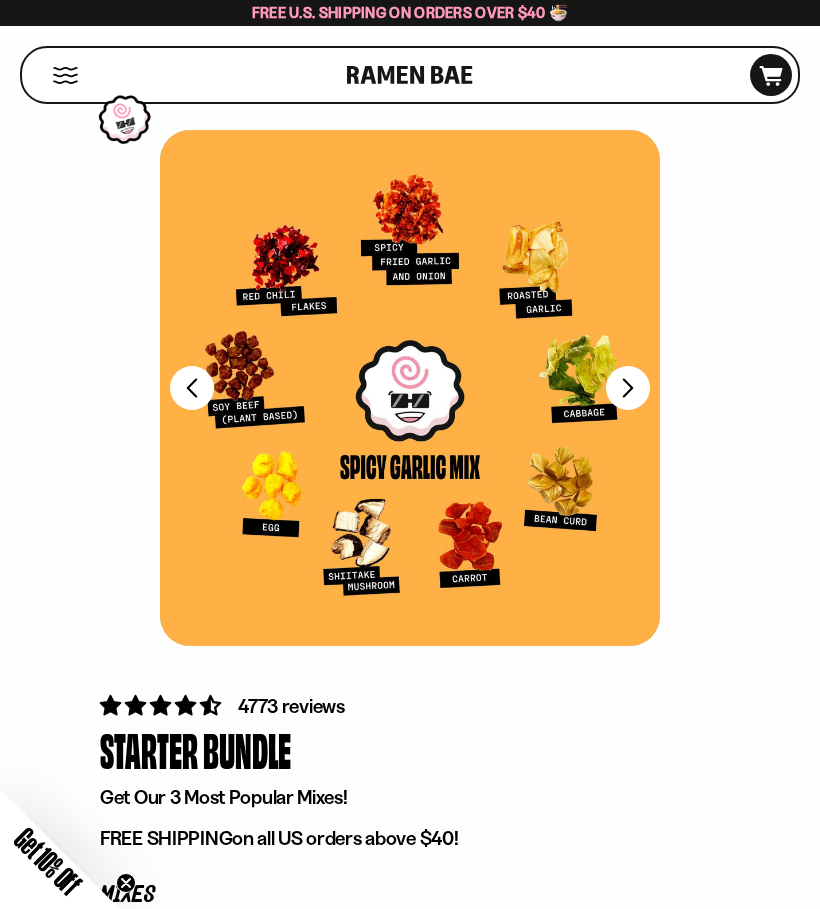 click on "FADCB6FD-DFAB-4417-9F21-029242090B77" at bounding box center [628, 388] 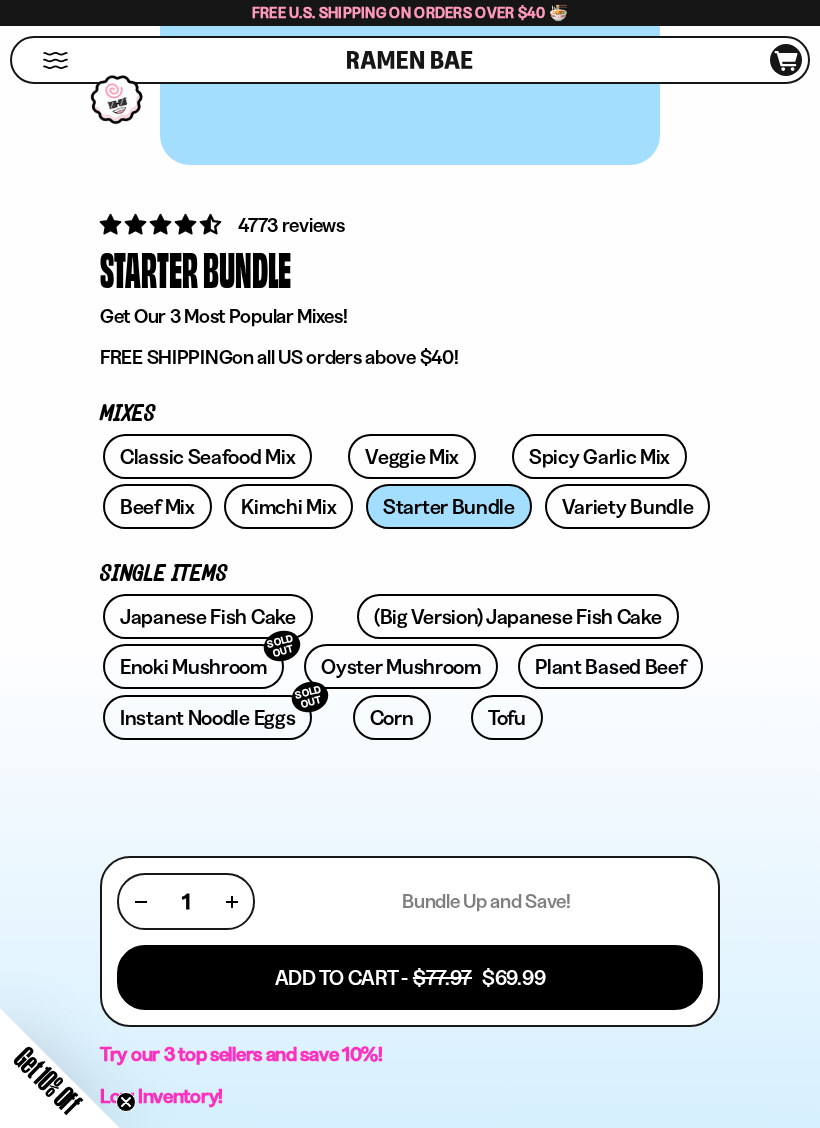scroll, scrollTop: 502, scrollLeft: 0, axis: vertical 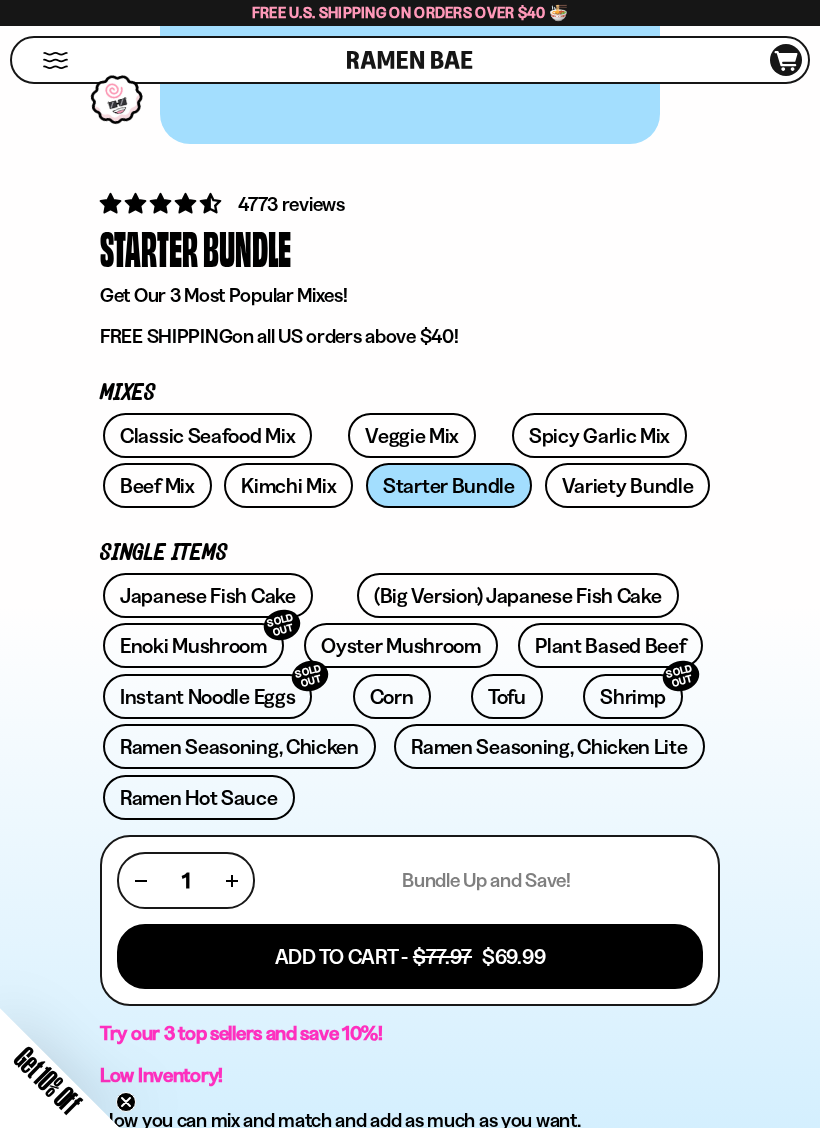 click on "Instant Noodle Eggs
SOLD OUT" at bounding box center (207, 696) 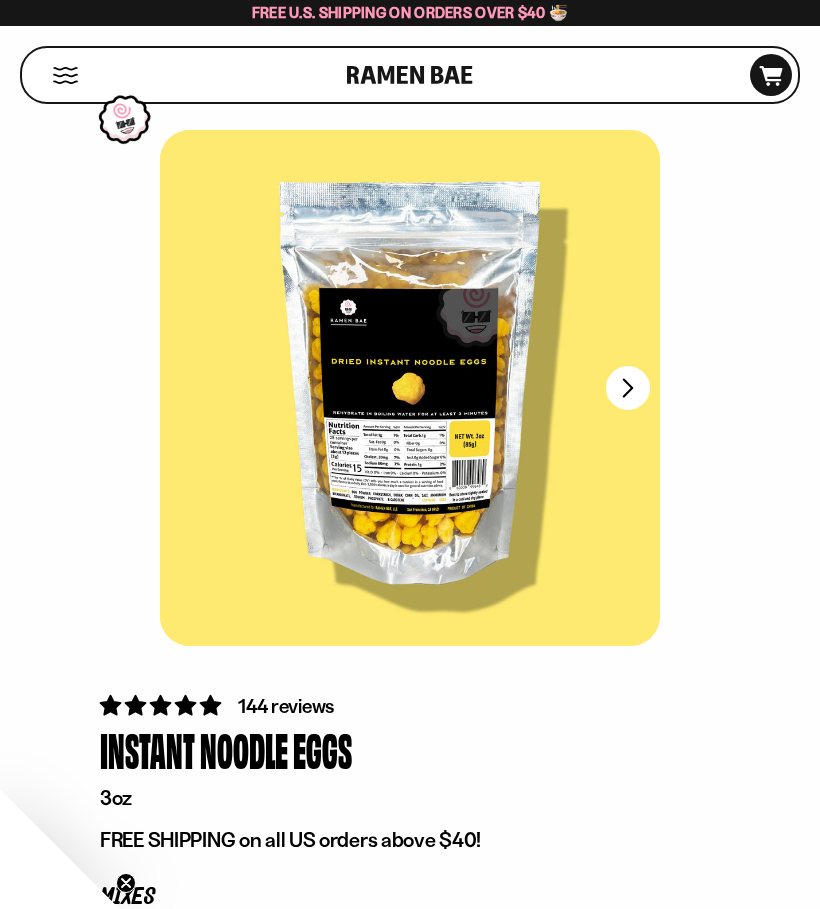 scroll, scrollTop: 0, scrollLeft: 0, axis: both 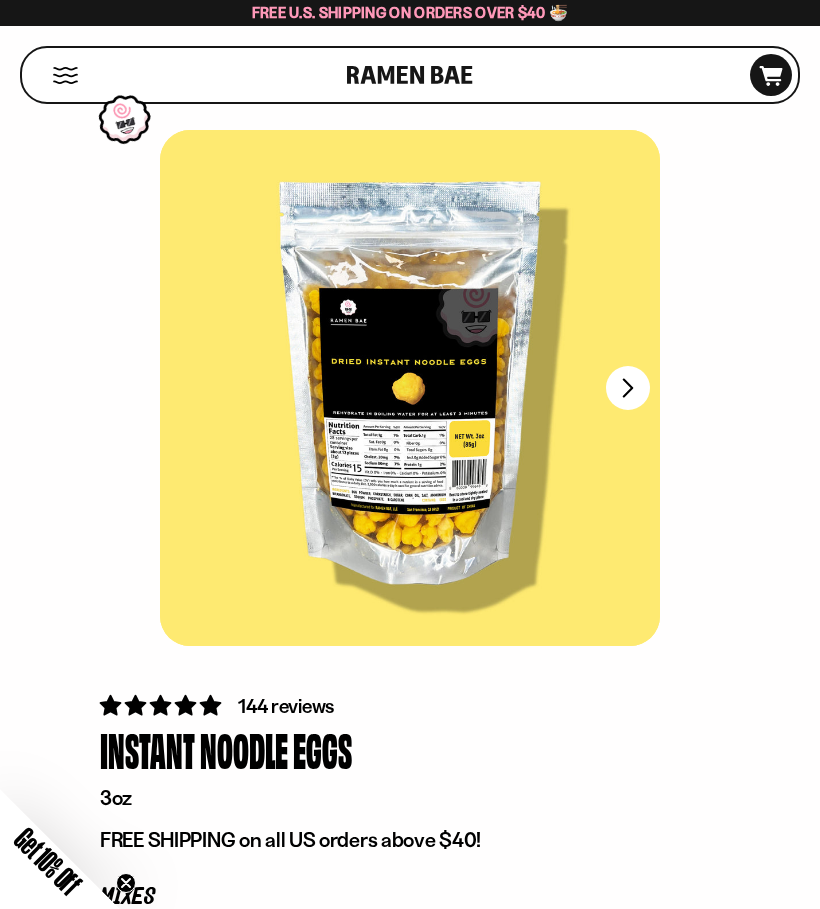 click on "FADCB6FD-DFAB-4417-9F21-029242090B77" at bounding box center [628, 388] 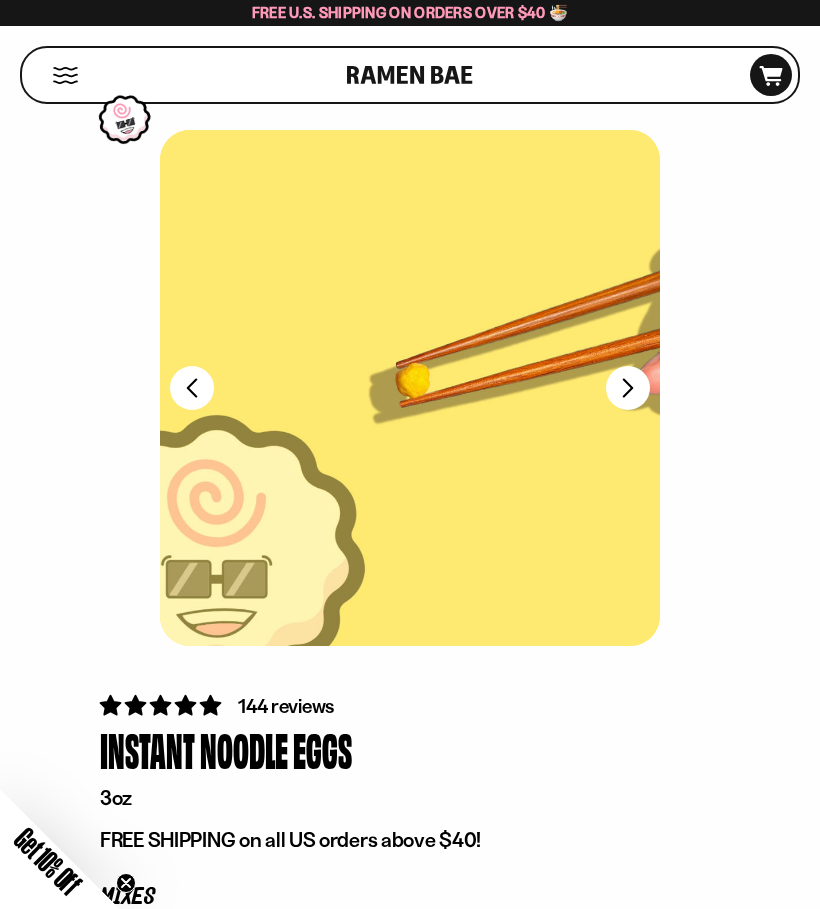 click on "FADCB6FD-DFAB-4417-9F21-029242090B77" at bounding box center (628, 388) 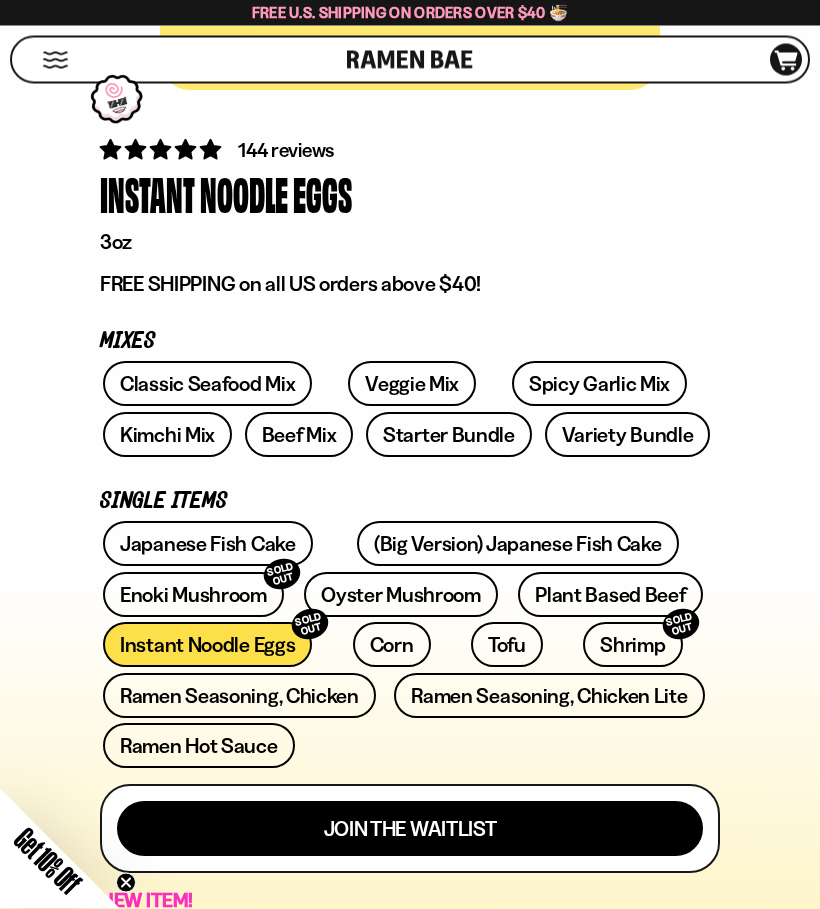 scroll, scrollTop: 556, scrollLeft: 0, axis: vertical 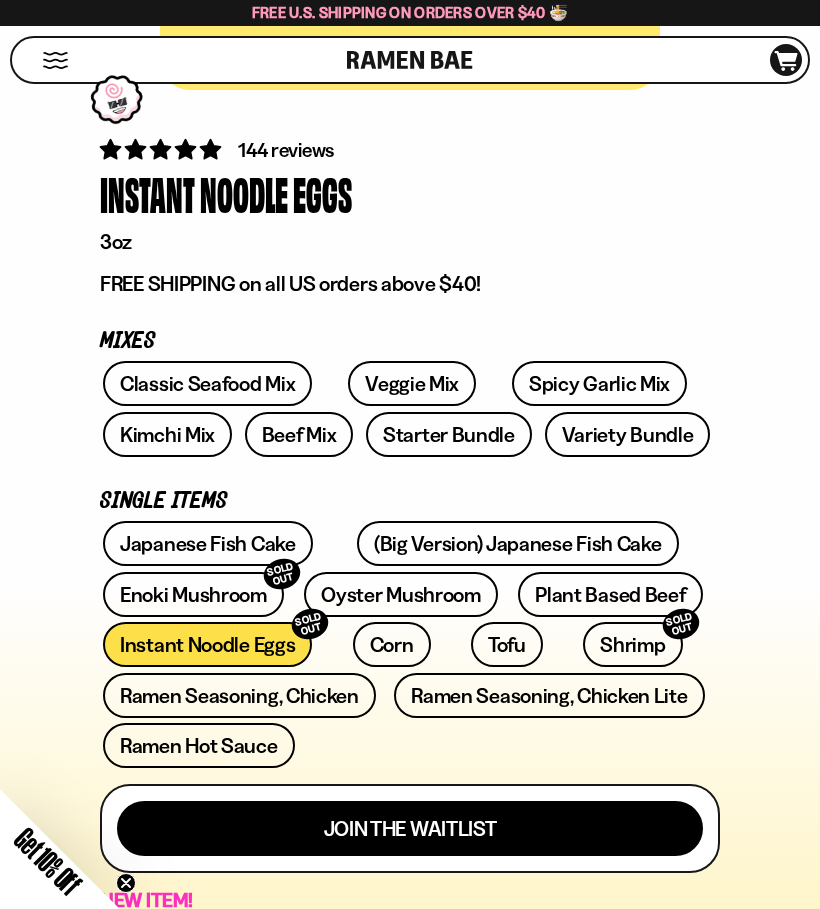 click on "Beef Mix" at bounding box center [299, 434] 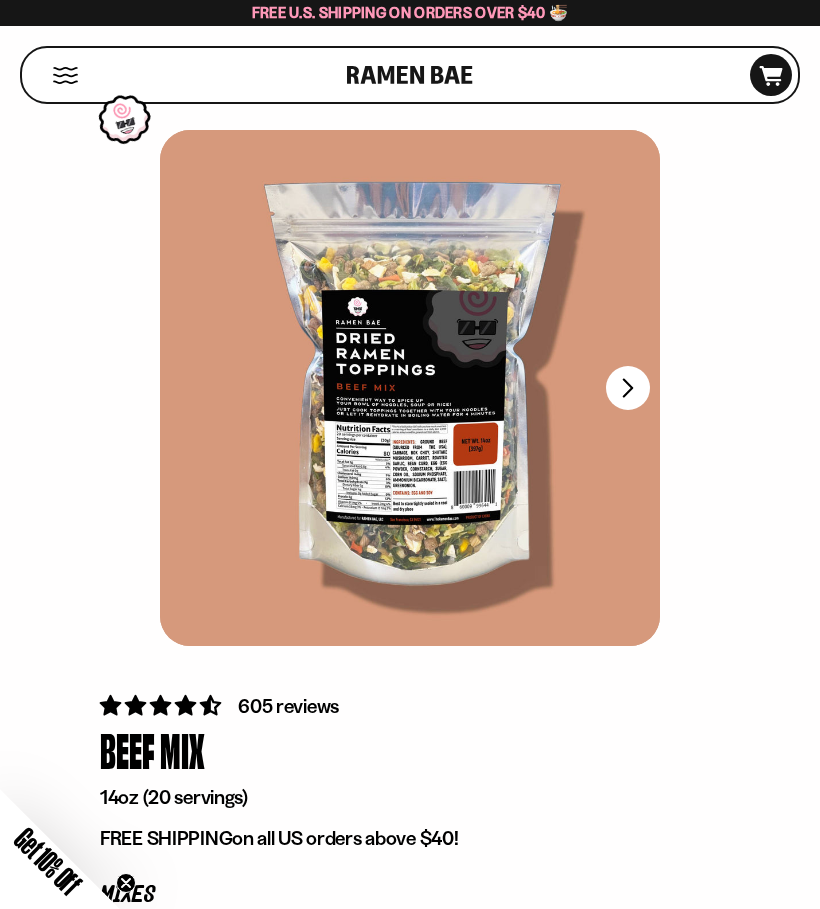scroll, scrollTop: 0, scrollLeft: 0, axis: both 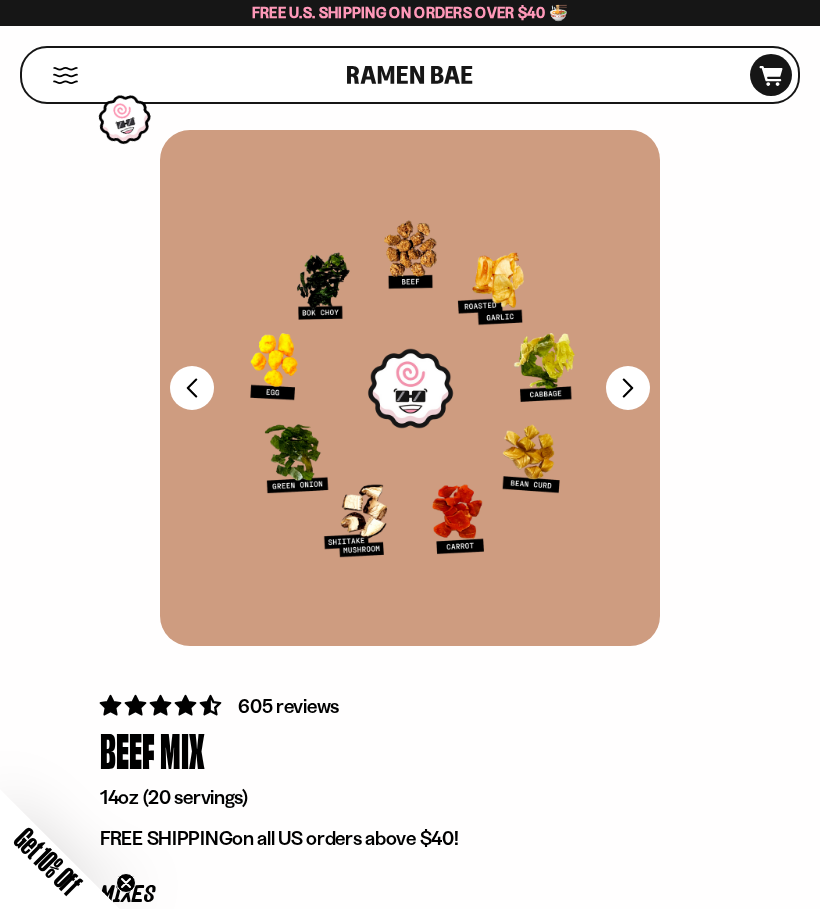 click on "FADCB6FD-DFAB-4417-9F21-029242090B77" at bounding box center [628, 388] 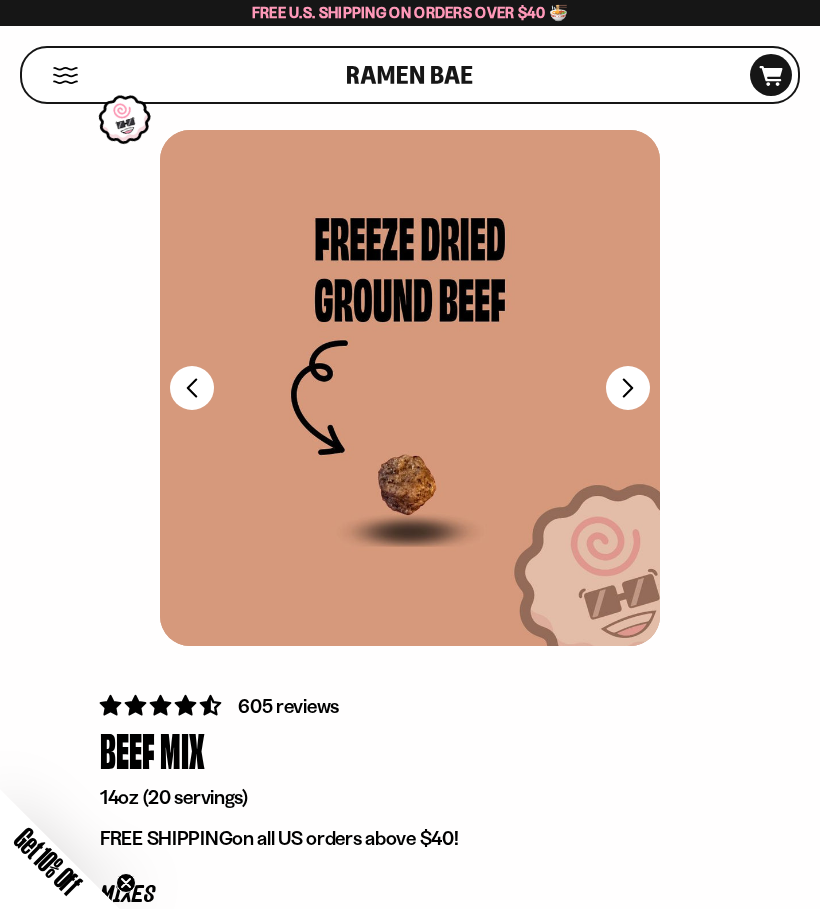 click on "FADCB6FD-DFAB-4417-9F21-029242090B77" at bounding box center (628, 388) 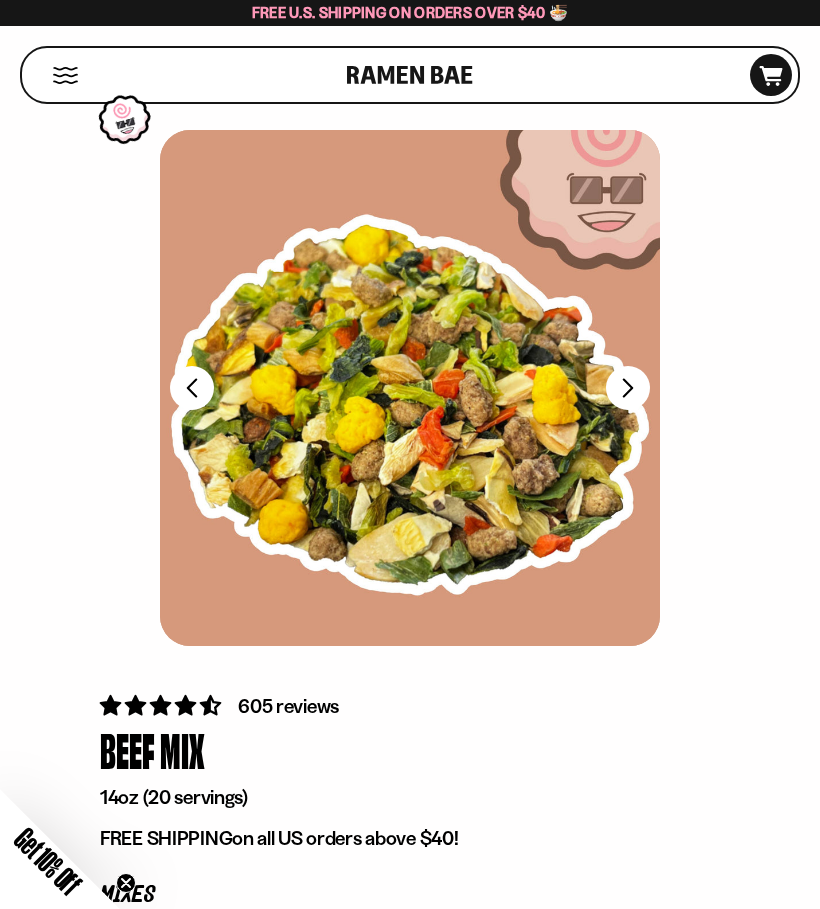 click on "FADCB6FD-DFAB-4417-9F21-029242090B77" at bounding box center (628, 388) 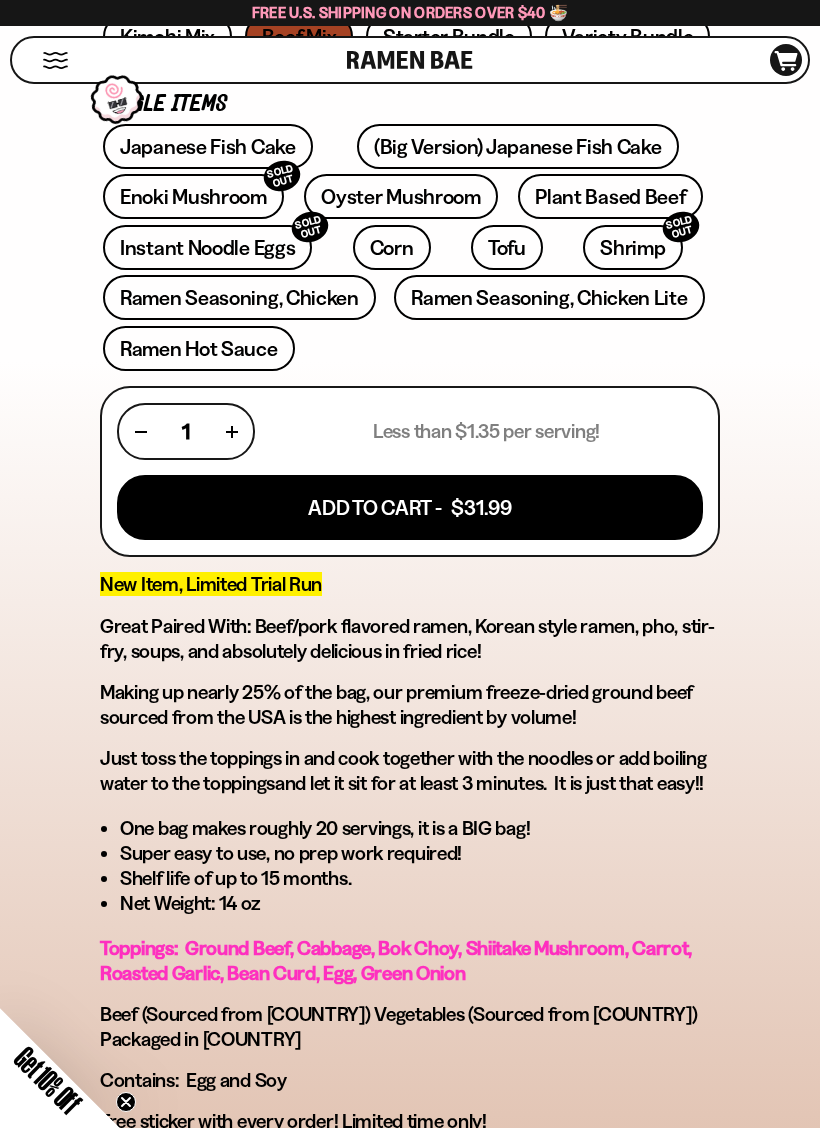 scroll, scrollTop: 953, scrollLeft: 0, axis: vertical 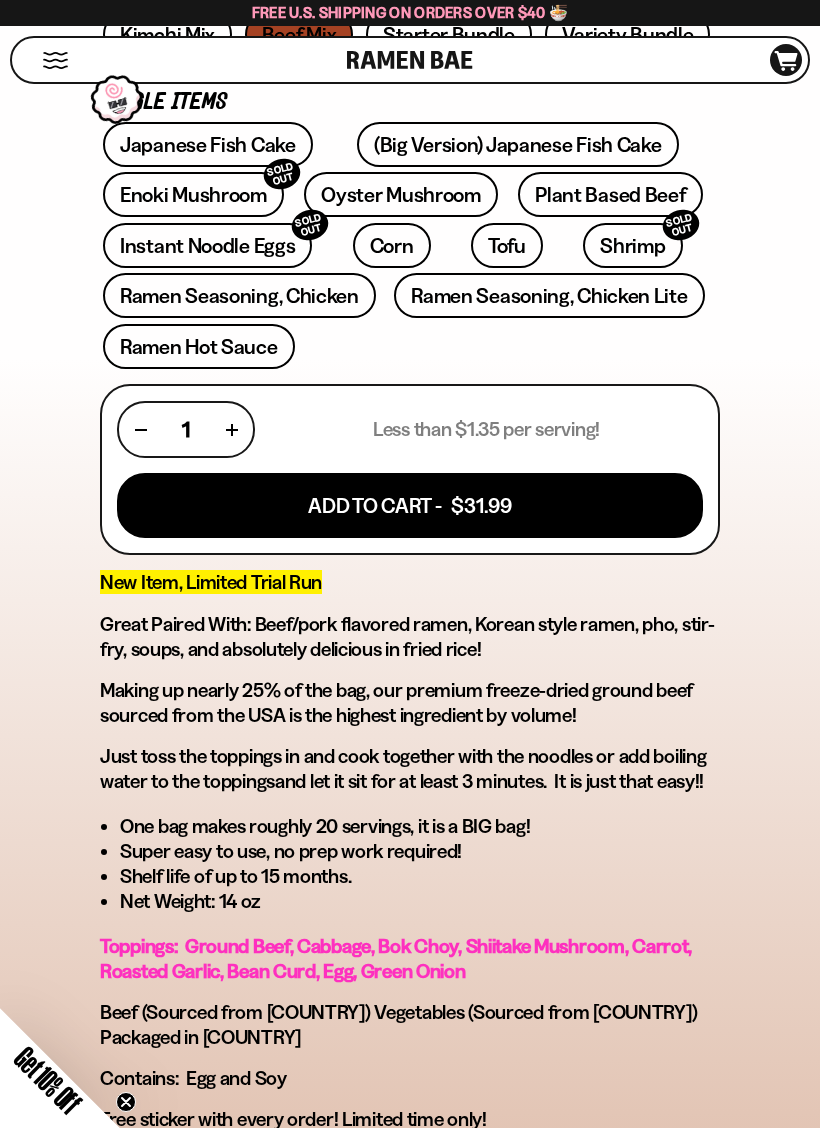 click on "Add To Cart -
$31.99" at bounding box center (410, 505) 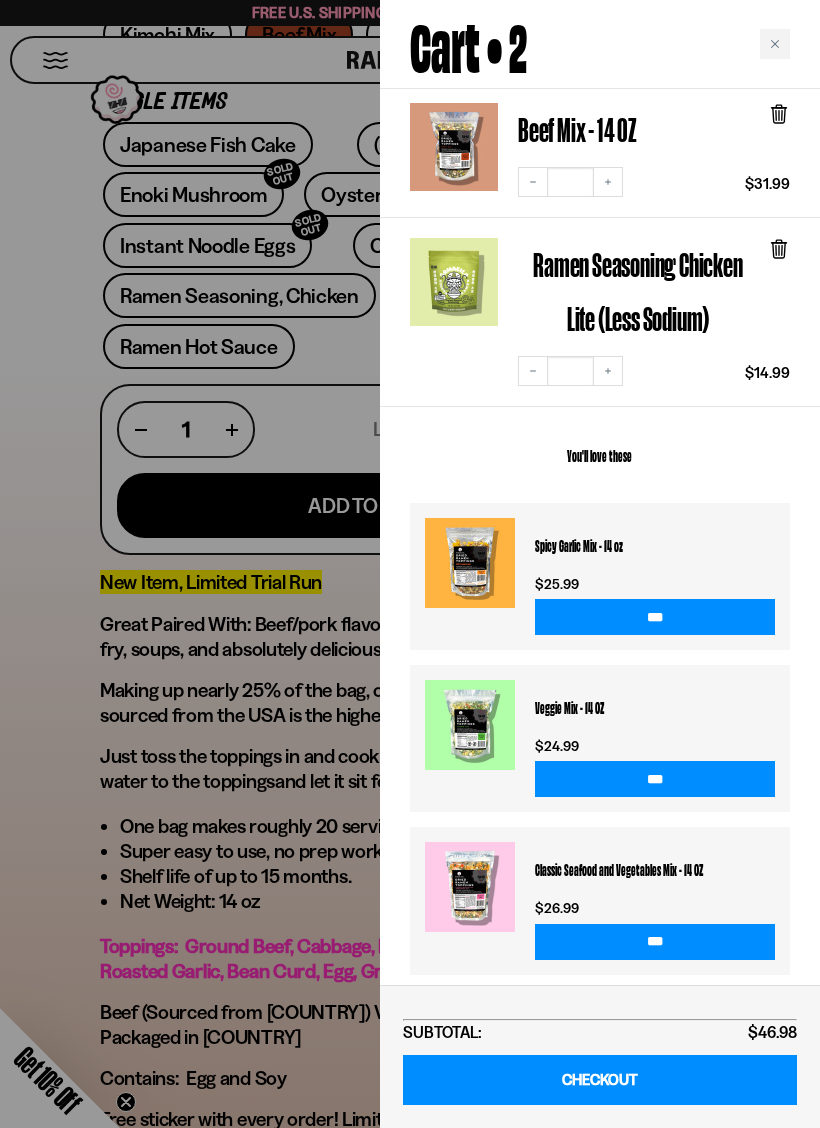 scroll, scrollTop: 182, scrollLeft: 0, axis: vertical 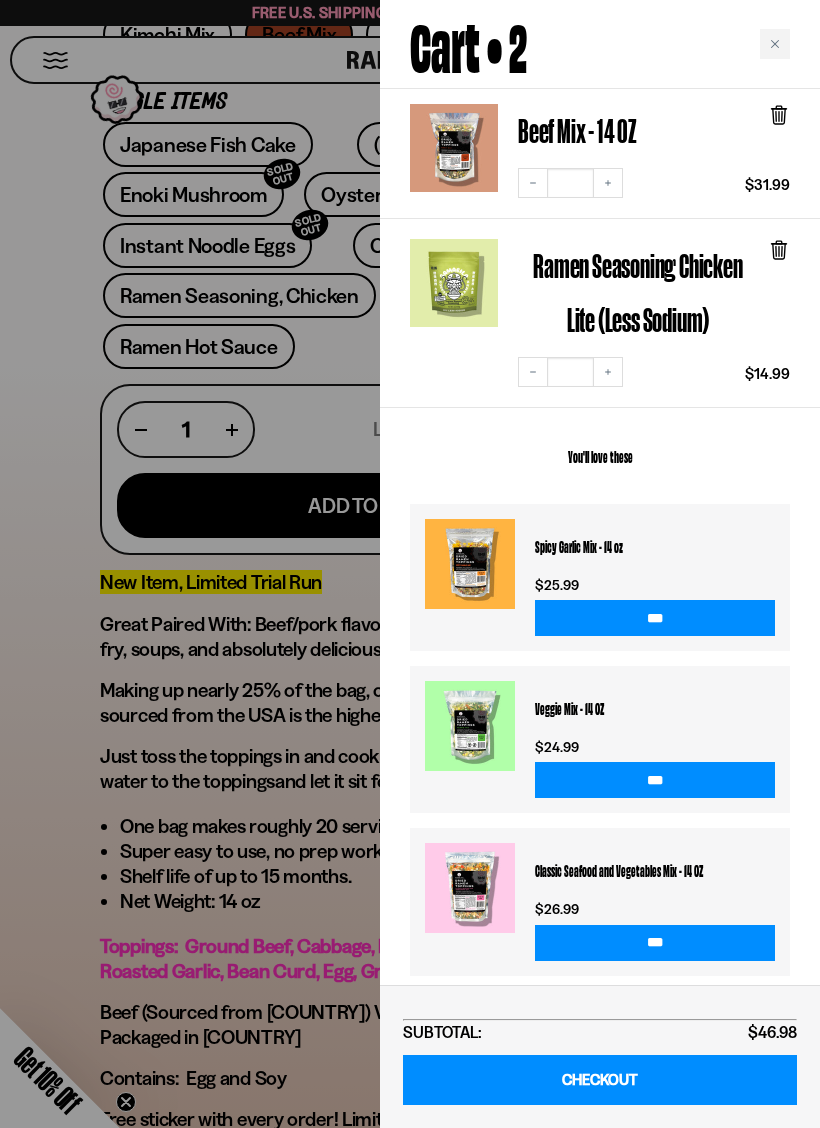 click at bounding box center (410, 564) 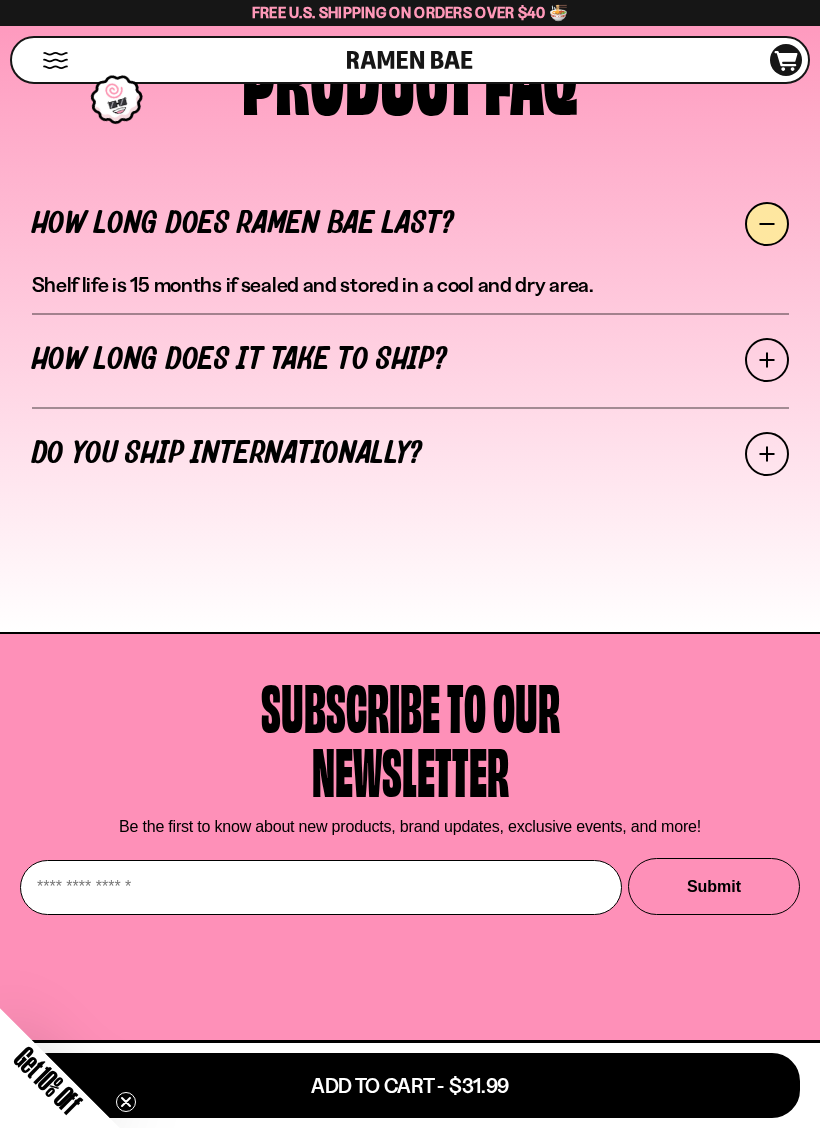 click at bounding box center (471, -231) 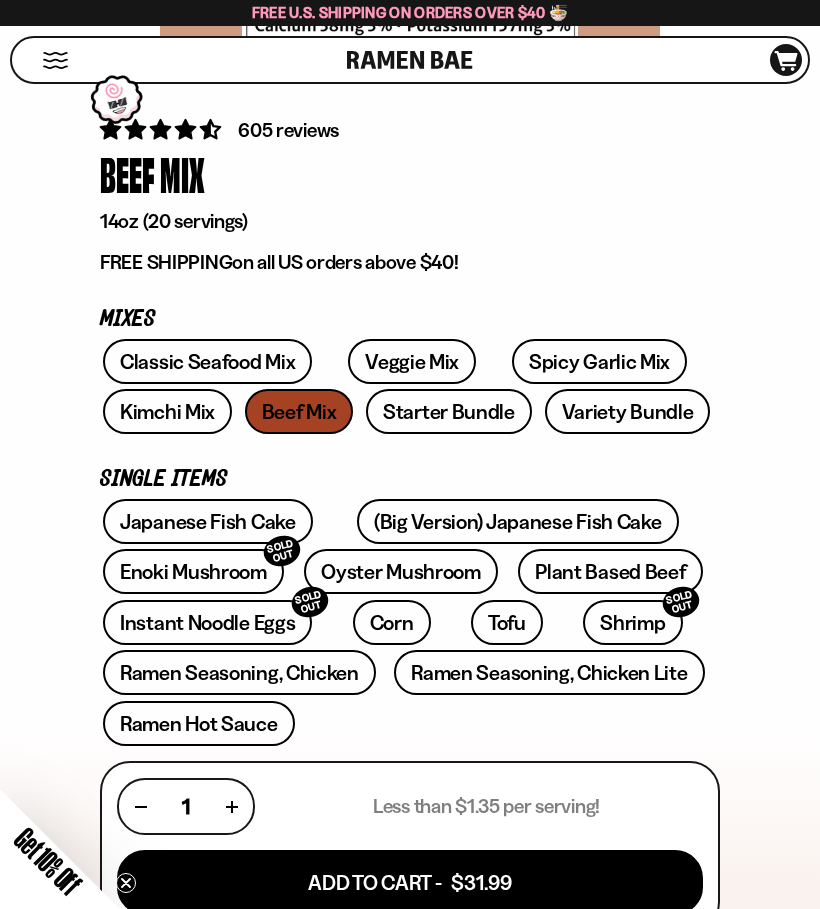 scroll, scrollTop: 575, scrollLeft: 0, axis: vertical 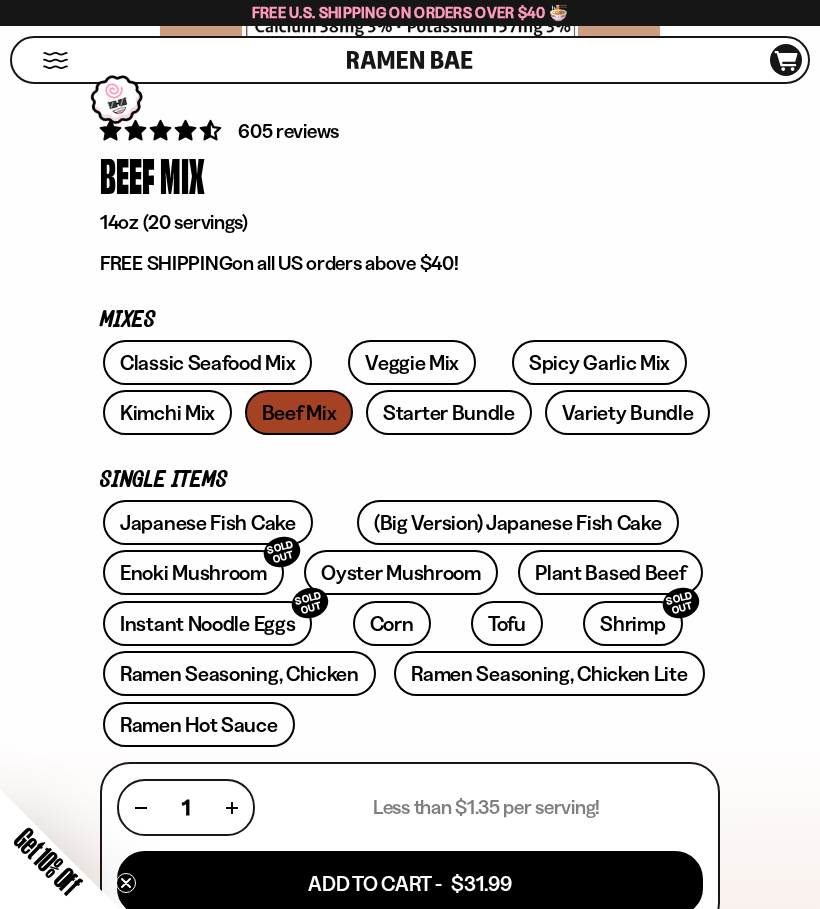 click on "Plant Based Beef" at bounding box center [610, 572] 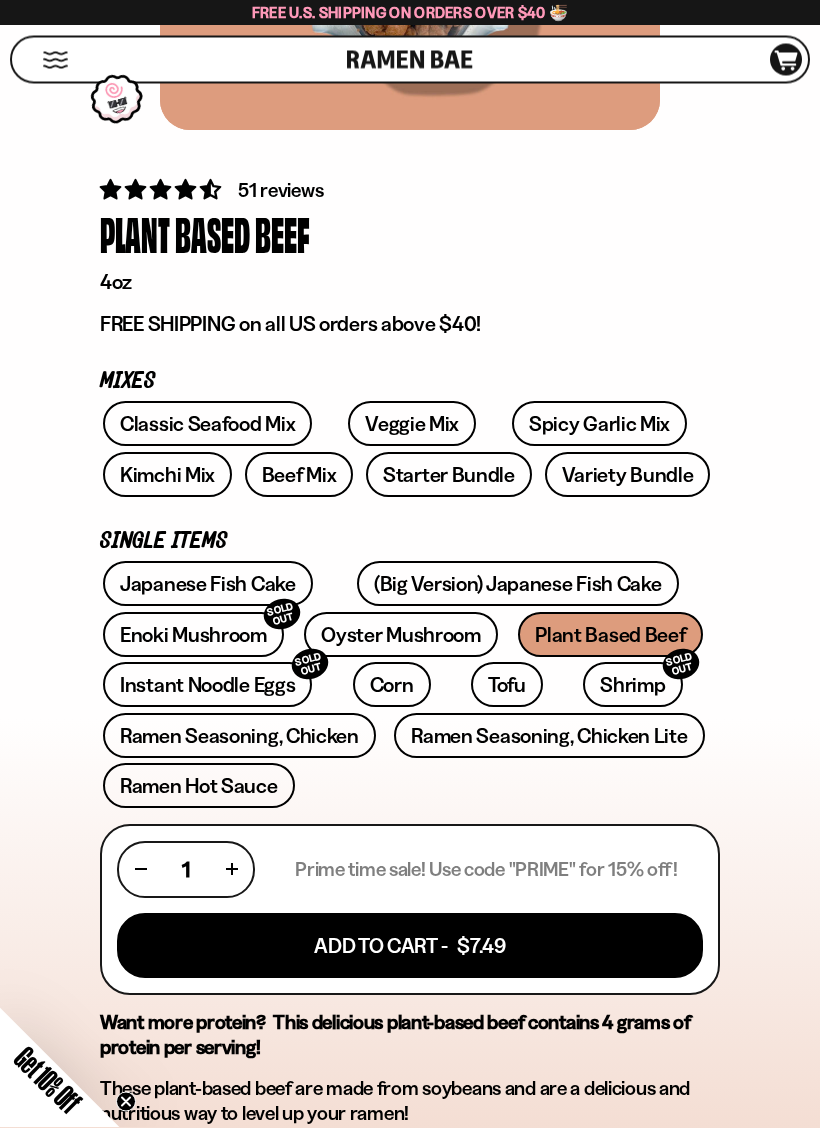 scroll, scrollTop: 516, scrollLeft: 0, axis: vertical 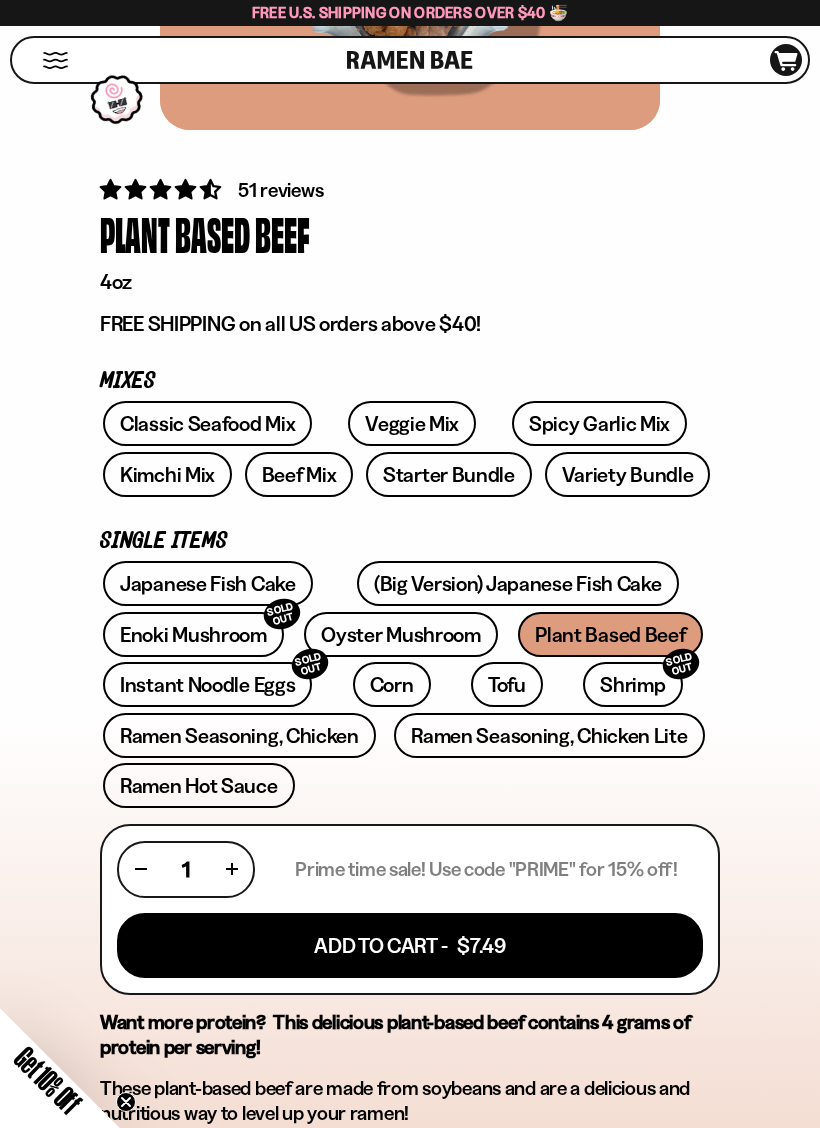 click on "Corn" at bounding box center [392, 684] 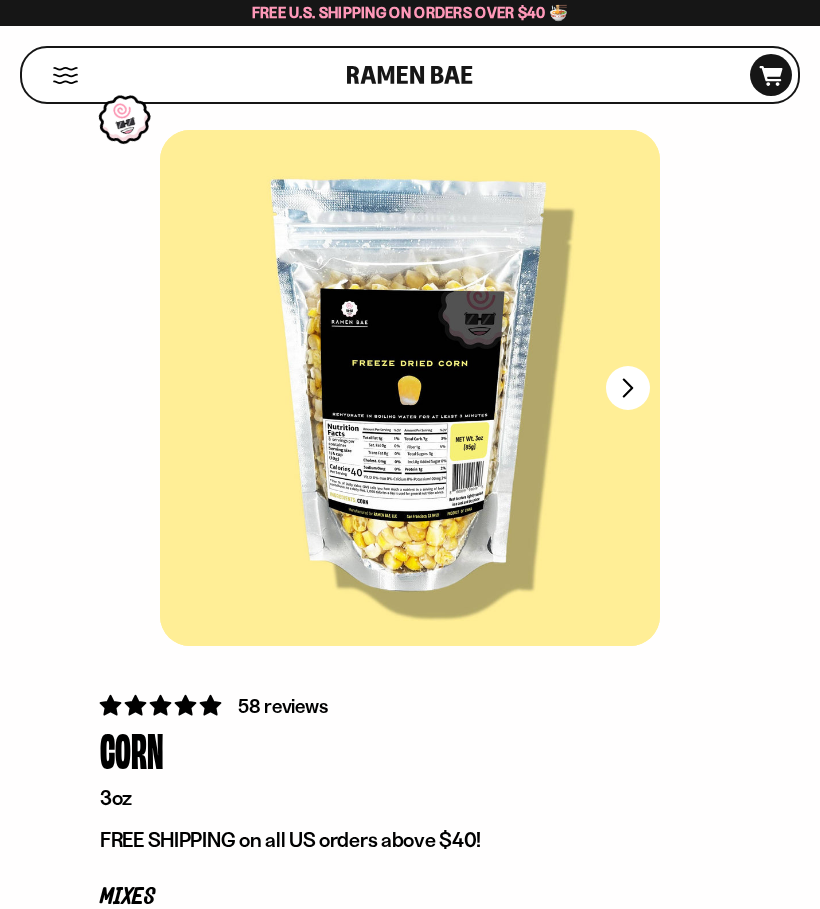 scroll, scrollTop: 0, scrollLeft: 0, axis: both 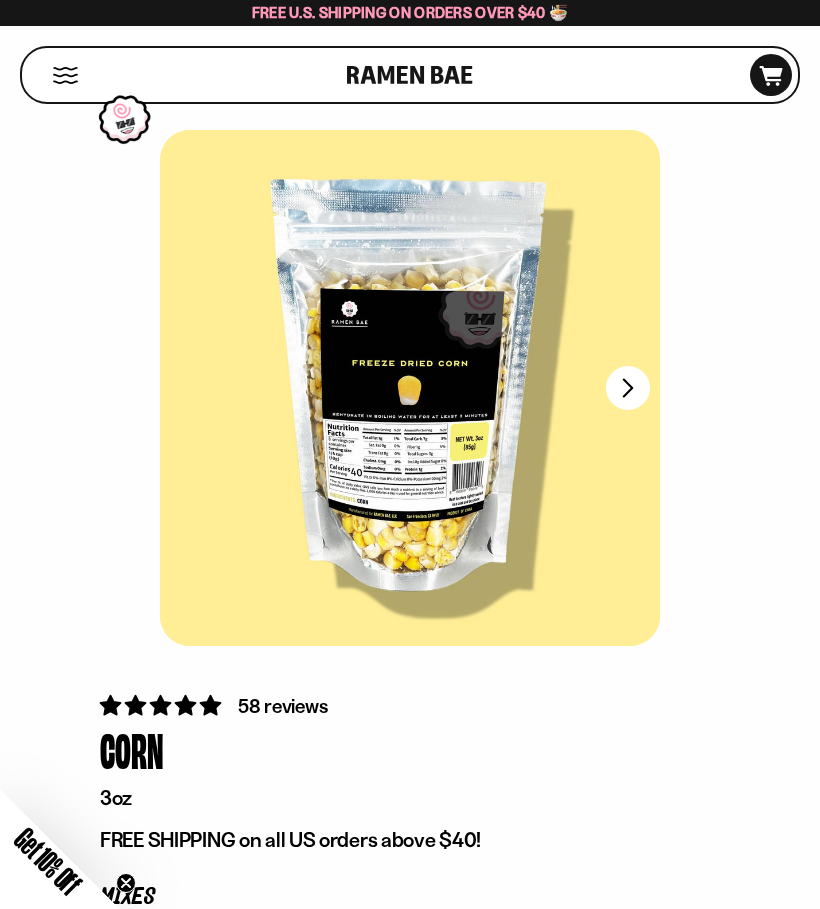 click at bounding box center (628, 388) 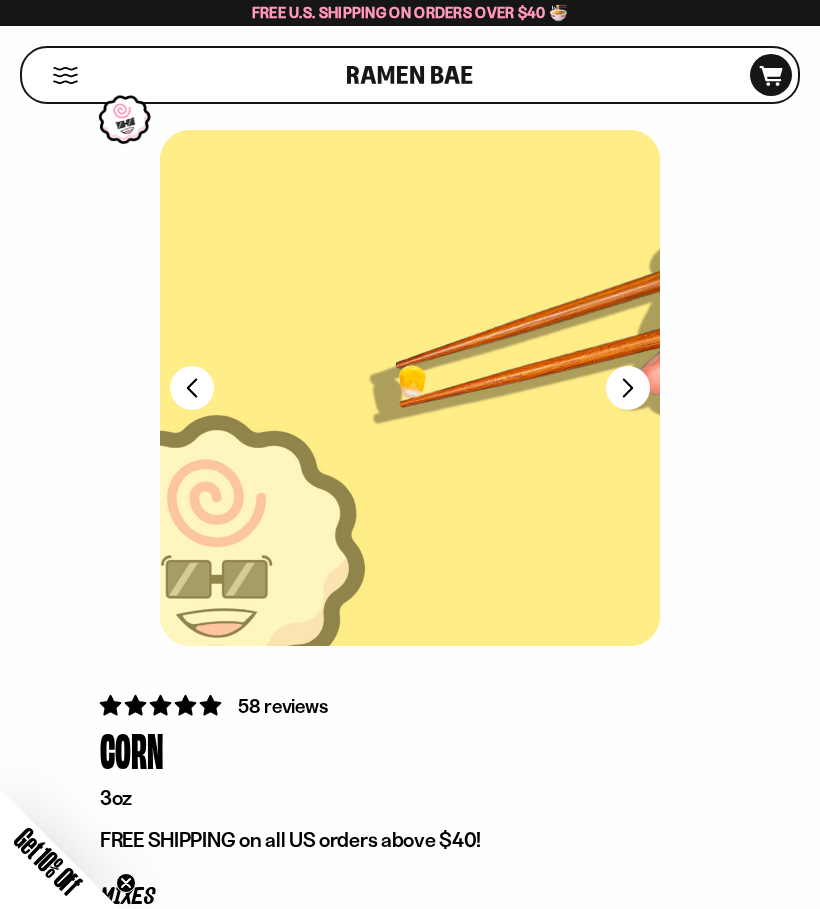 click on "FADCB6FD-DFAB-4417-9F21-029242090B77" at bounding box center (628, 388) 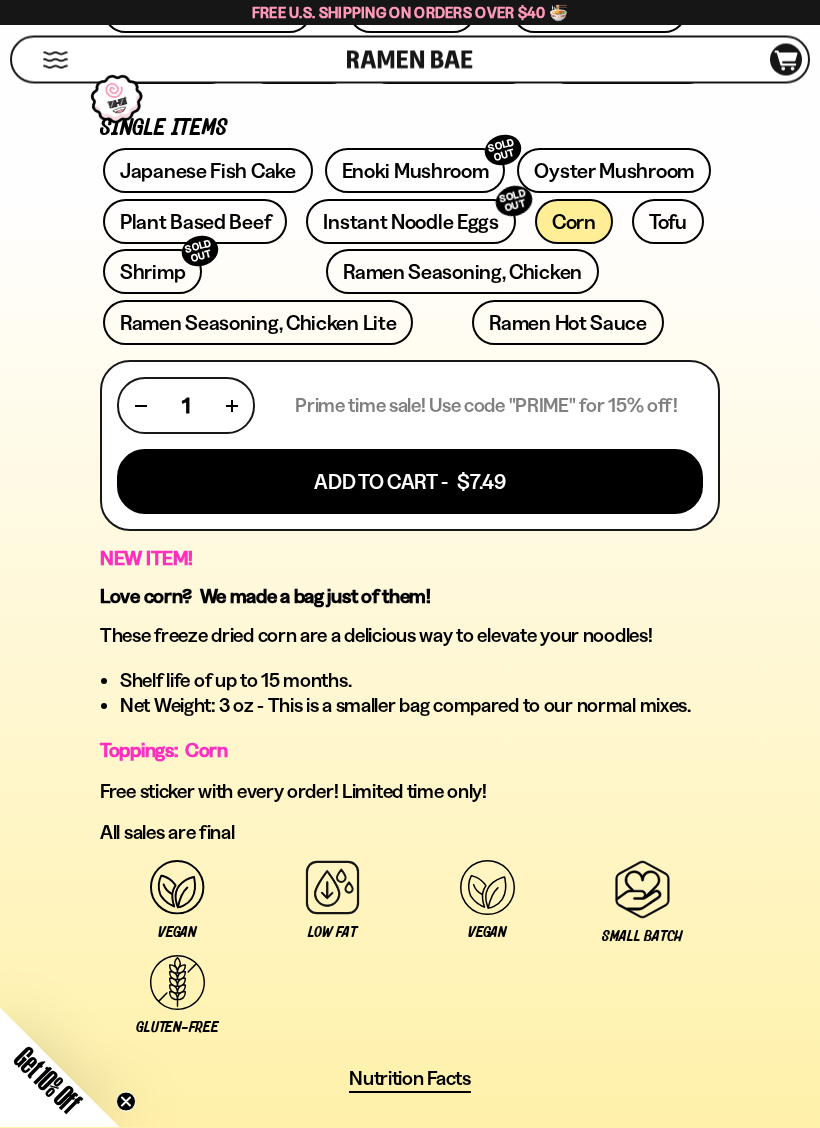 scroll, scrollTop: 929, scrollLeft: 0, axis: vertical 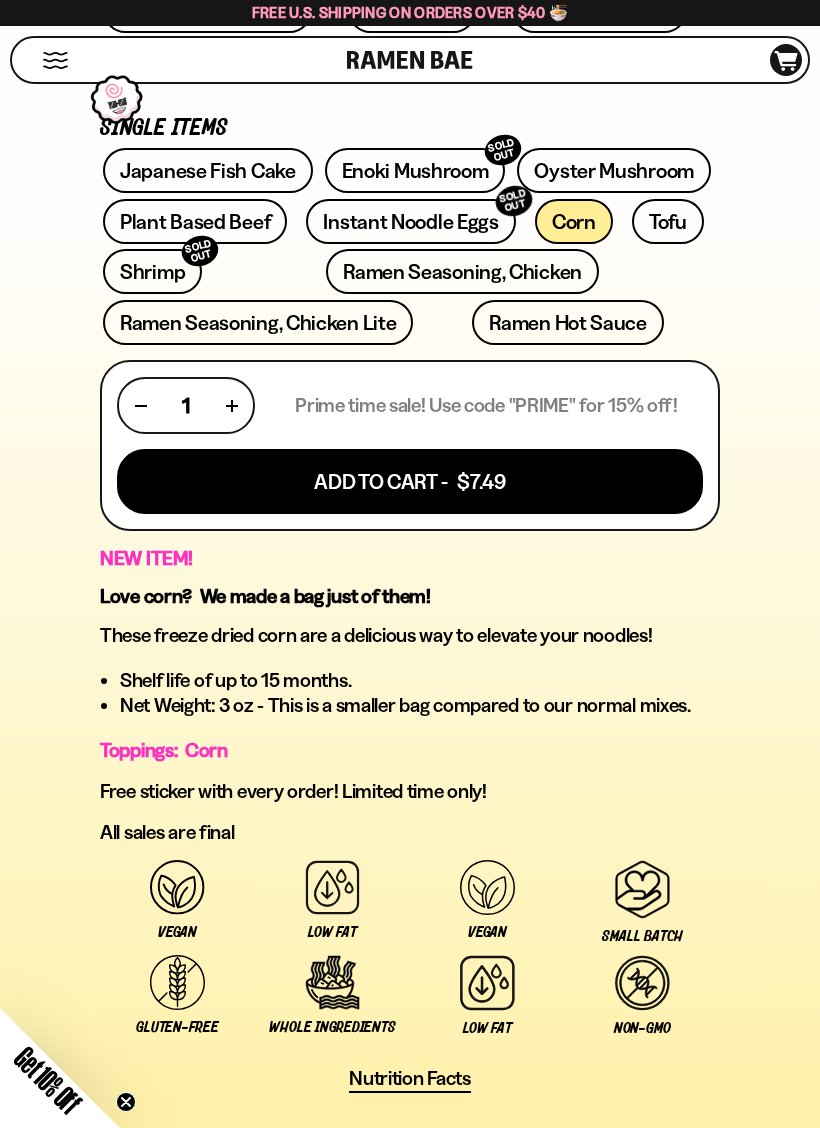 click on "Add To Cart -
$7.49" at bounding box center (410, 481) 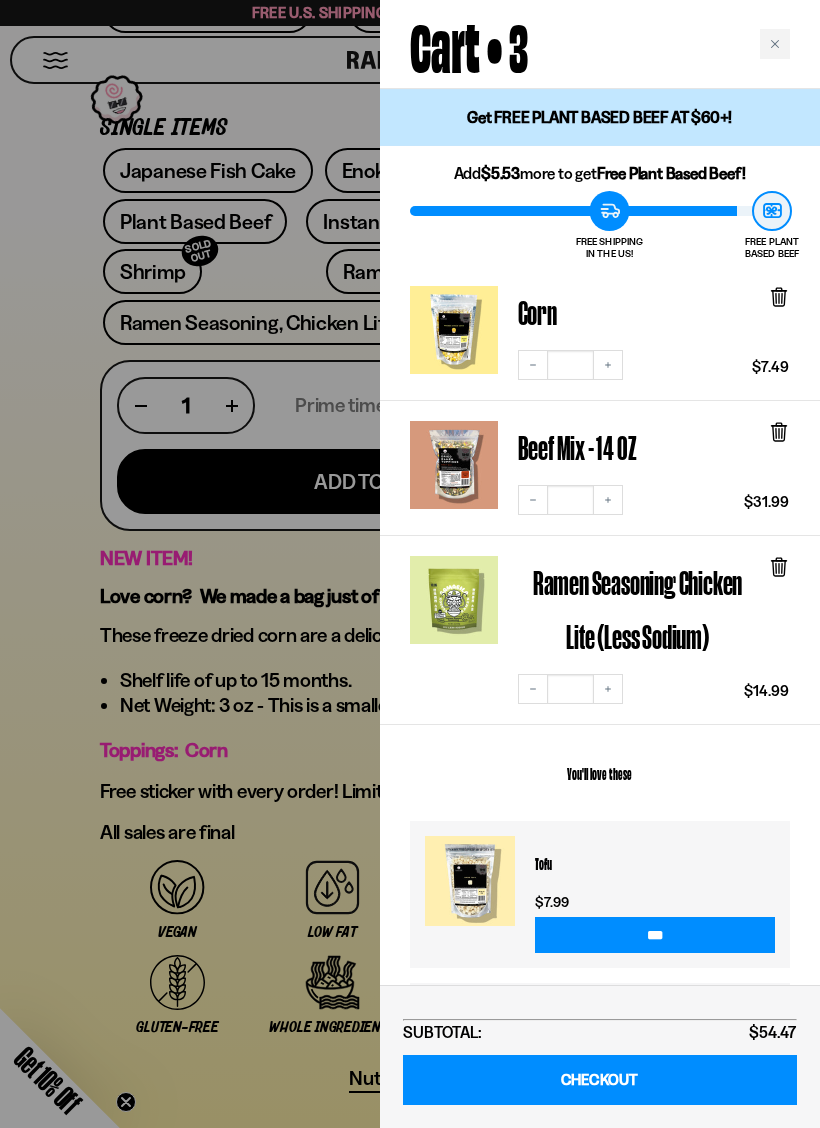click at bounding box center (410, 564) 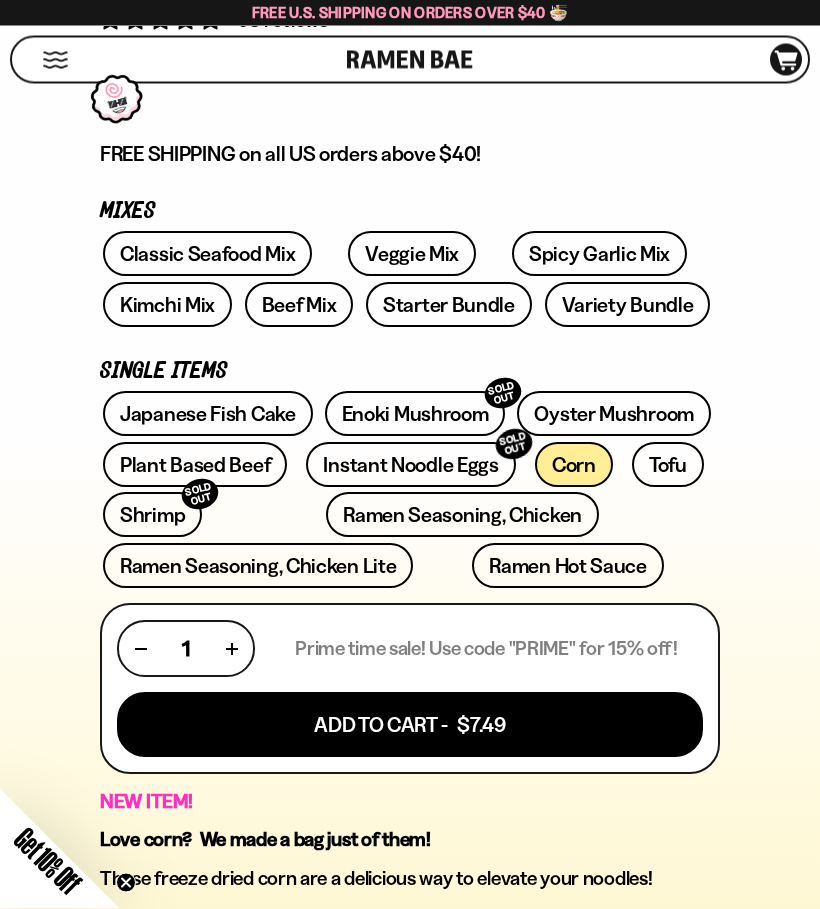 scroll, scrollTop: 664, scrollLeft: 0, axis: vertical 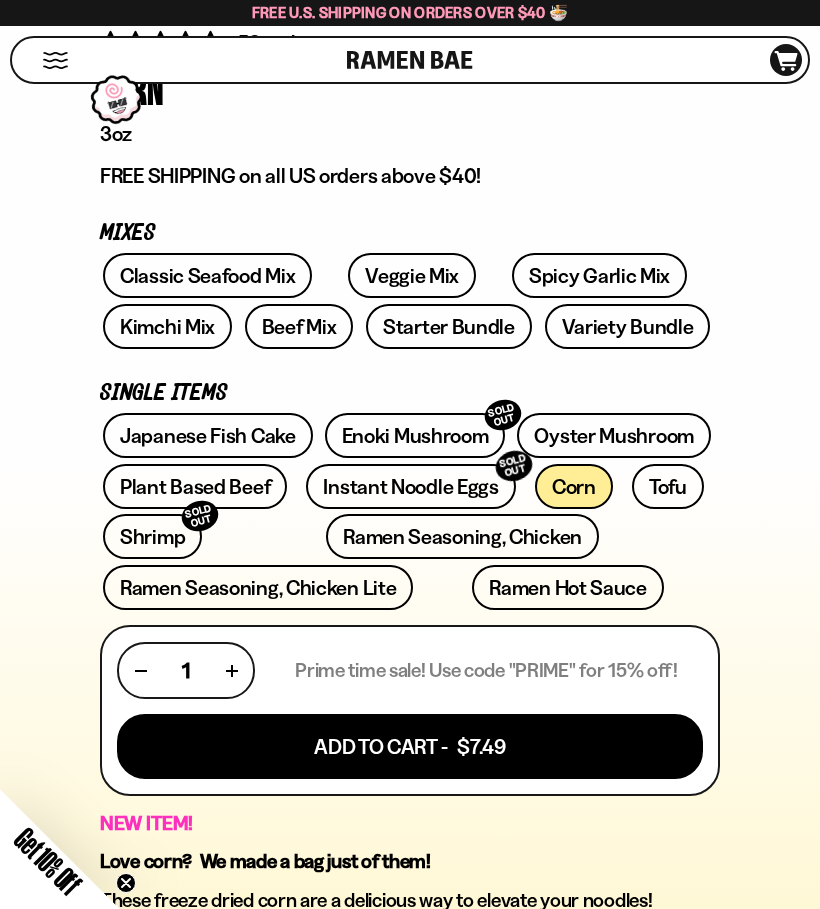click on "Oyster Mushroom" at bounding box center [614, 435] 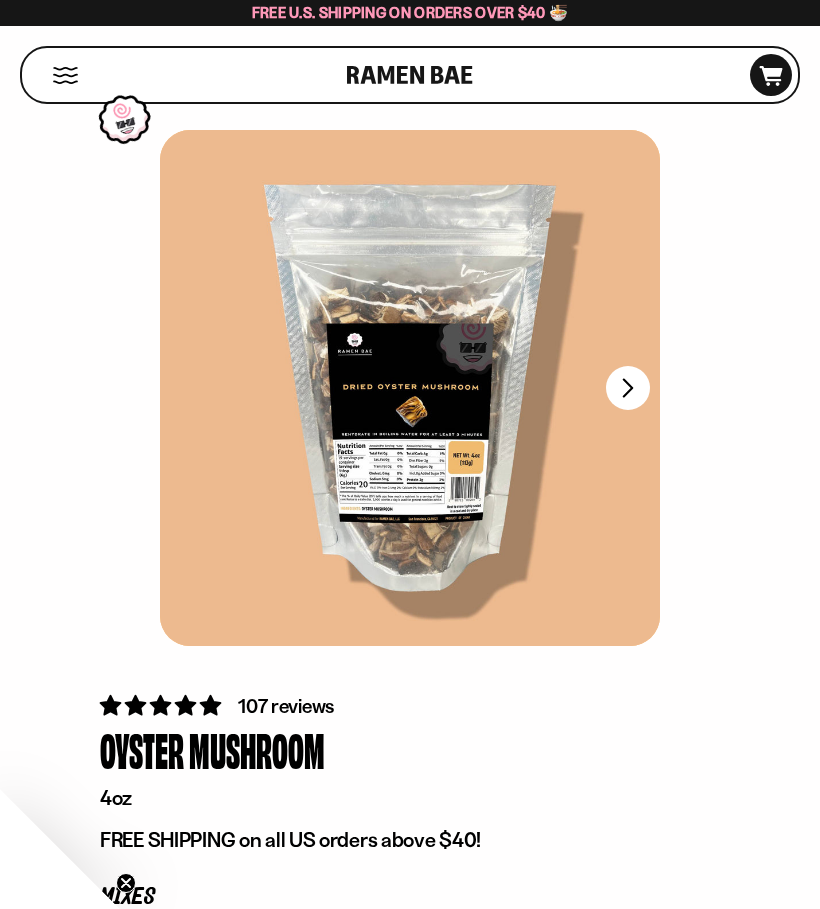 scroll, scrollTop: 0, scrollLeft: 0, axis: both 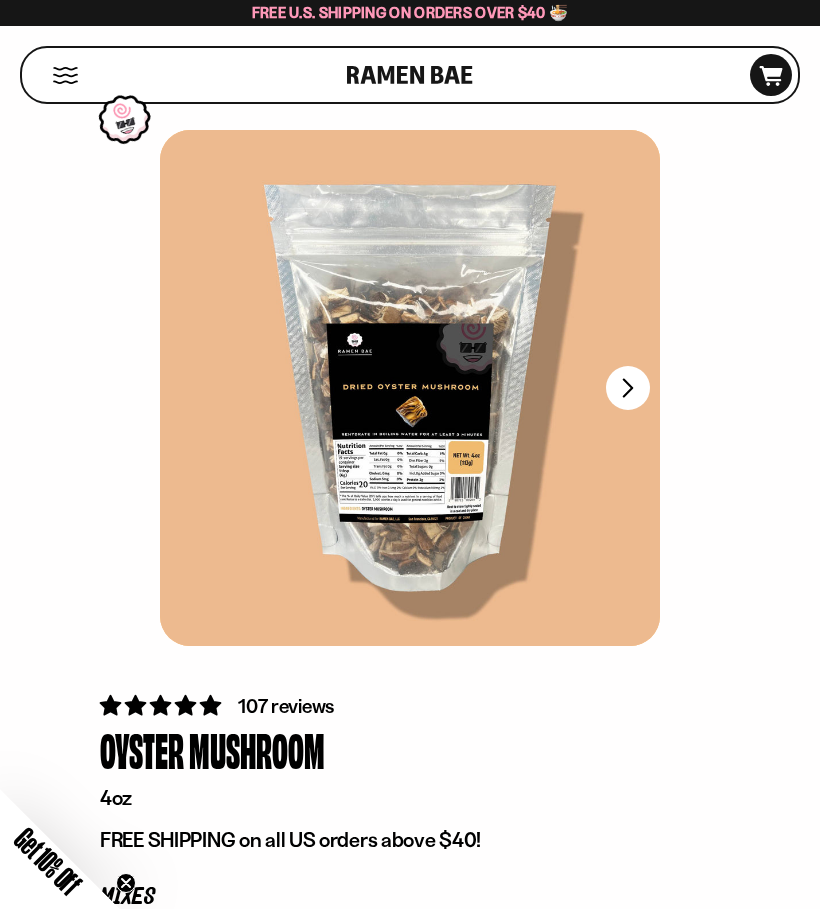 click at bounding box center (628, 388) 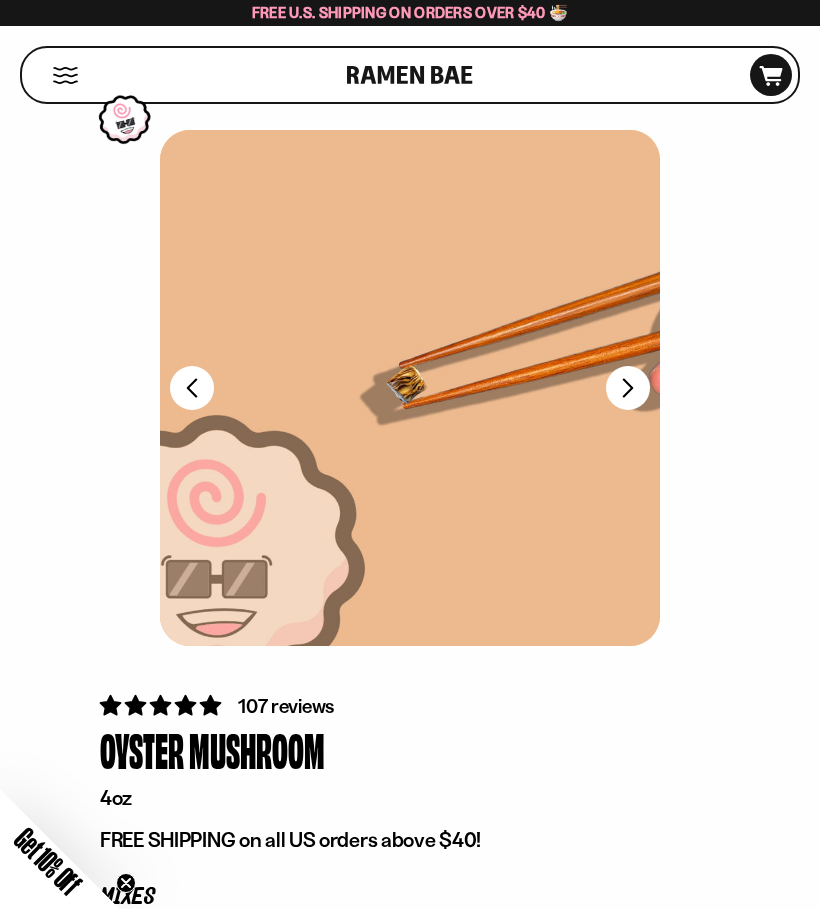 click on "FADCB6FD-DFAB-4417-9F21-029242090B77" at bounding box center (628, 388) 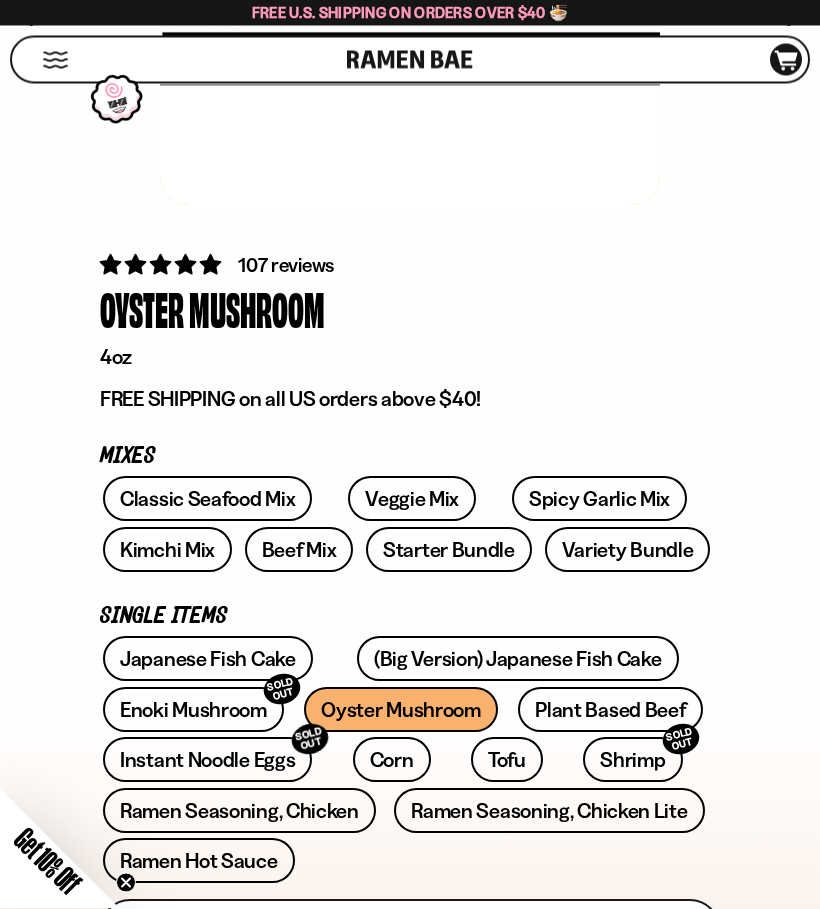 scroll, scrollTop: 441, scrollLeft: 0, axis: vertical 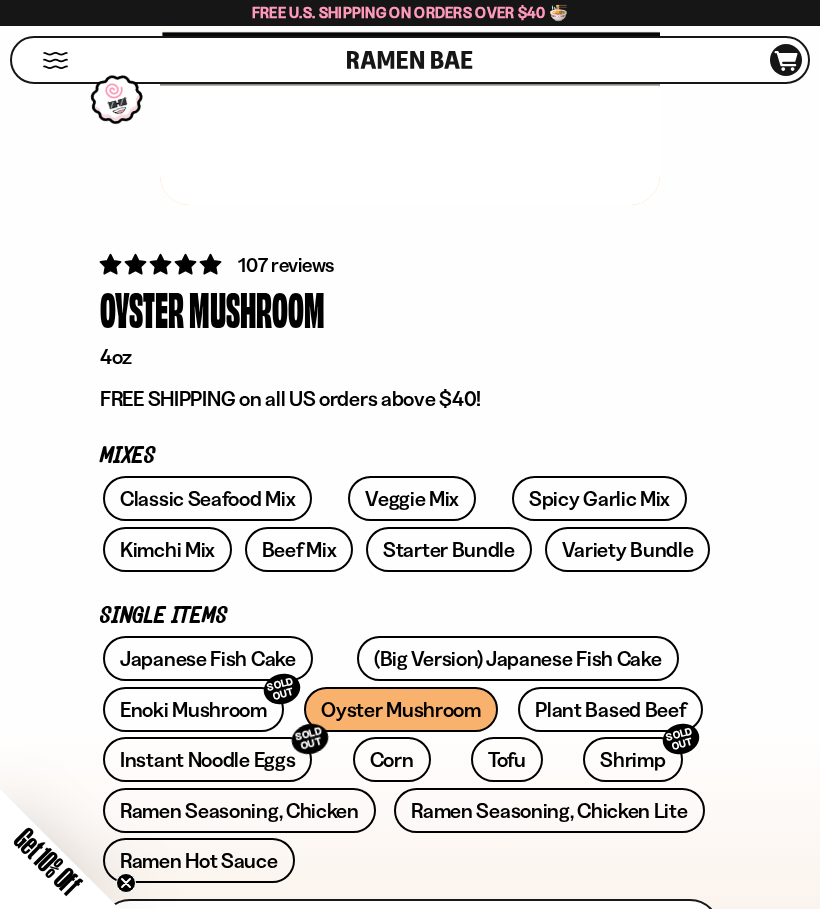 click on "Spicy Garlic Mix" at bounding box center (599, 498) 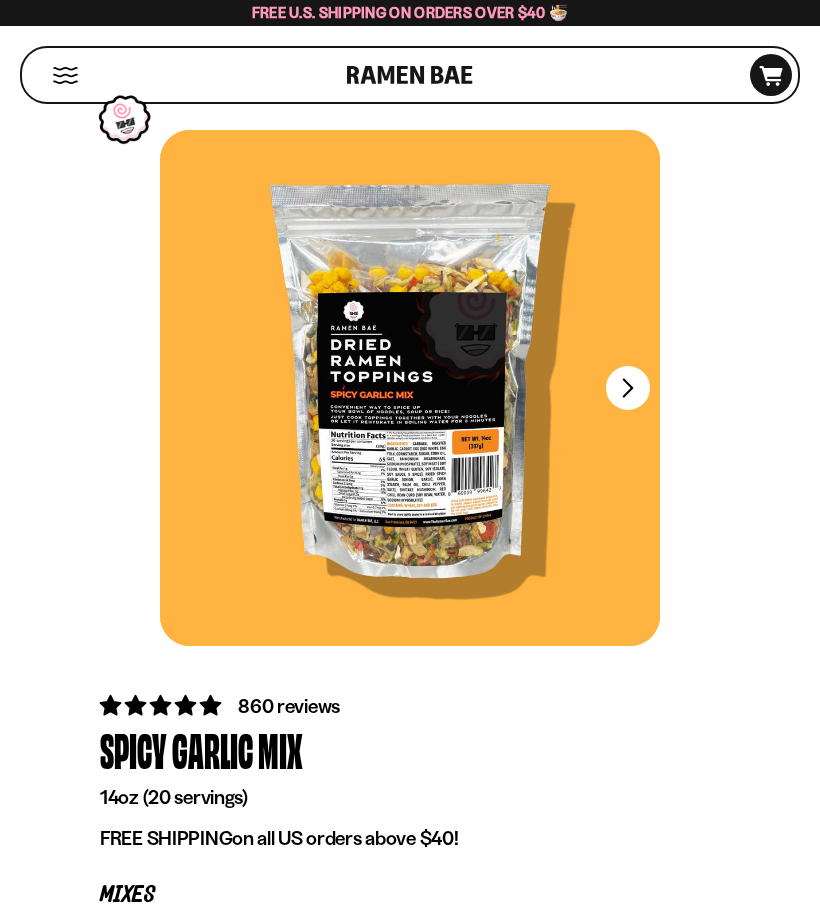 scroll, scrollTop: 0, scrollLeft: 0, axis: both 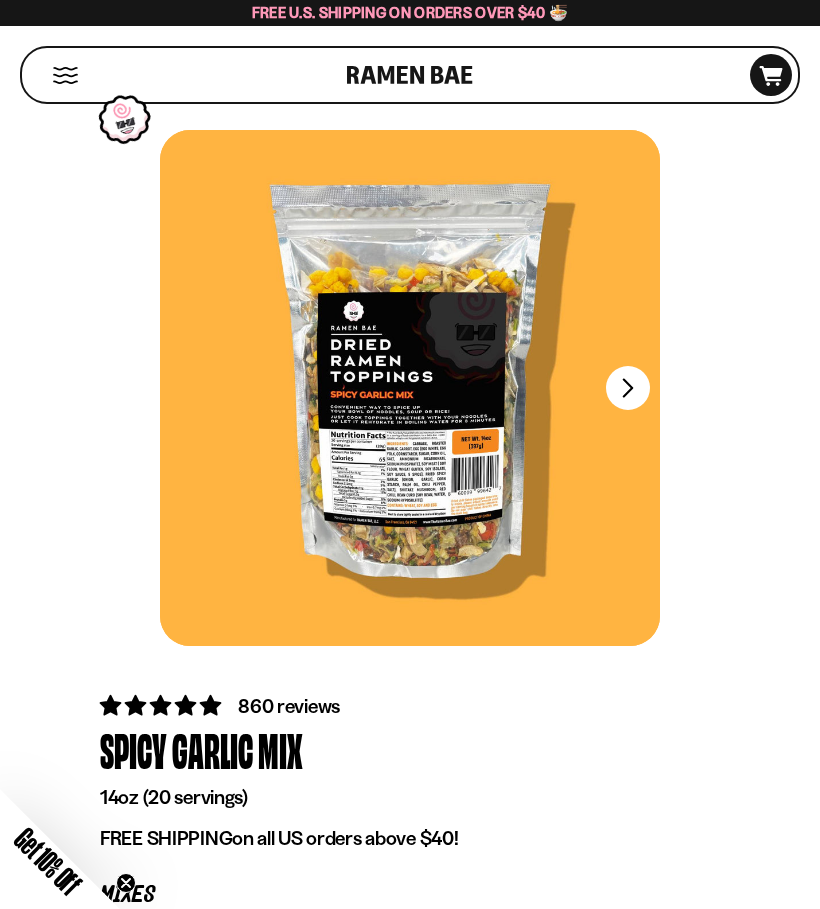 click at bounding box center (628, 388) 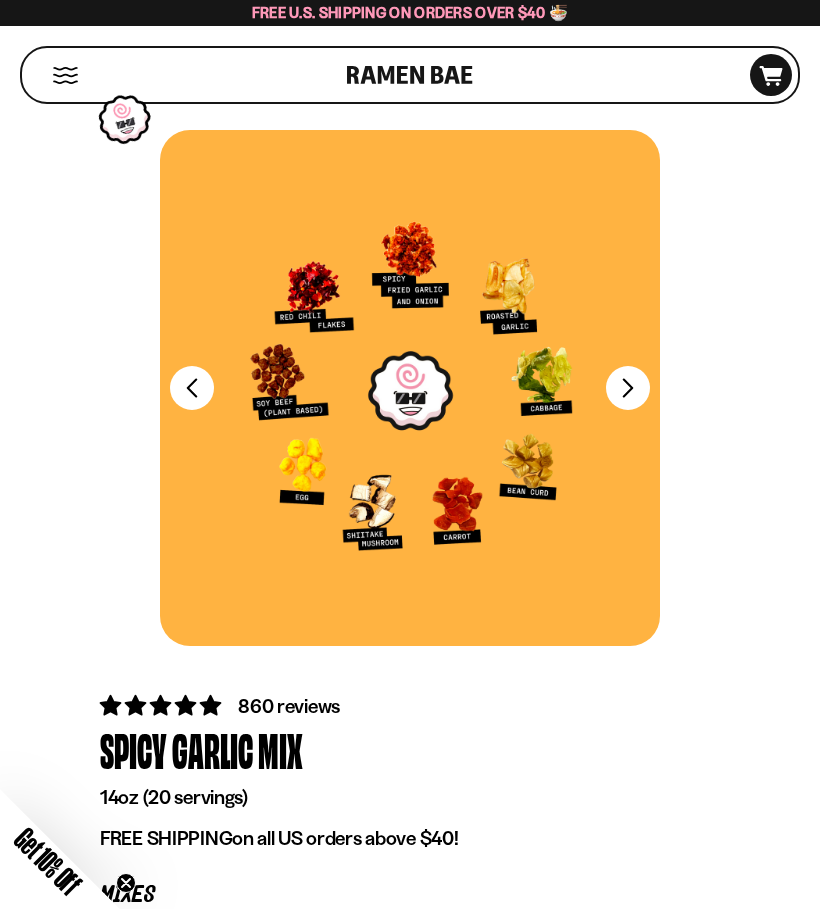 click on "FADCB6FD-DFAB-4417-9F21-029242090B77" at bounding box center (628, 388) 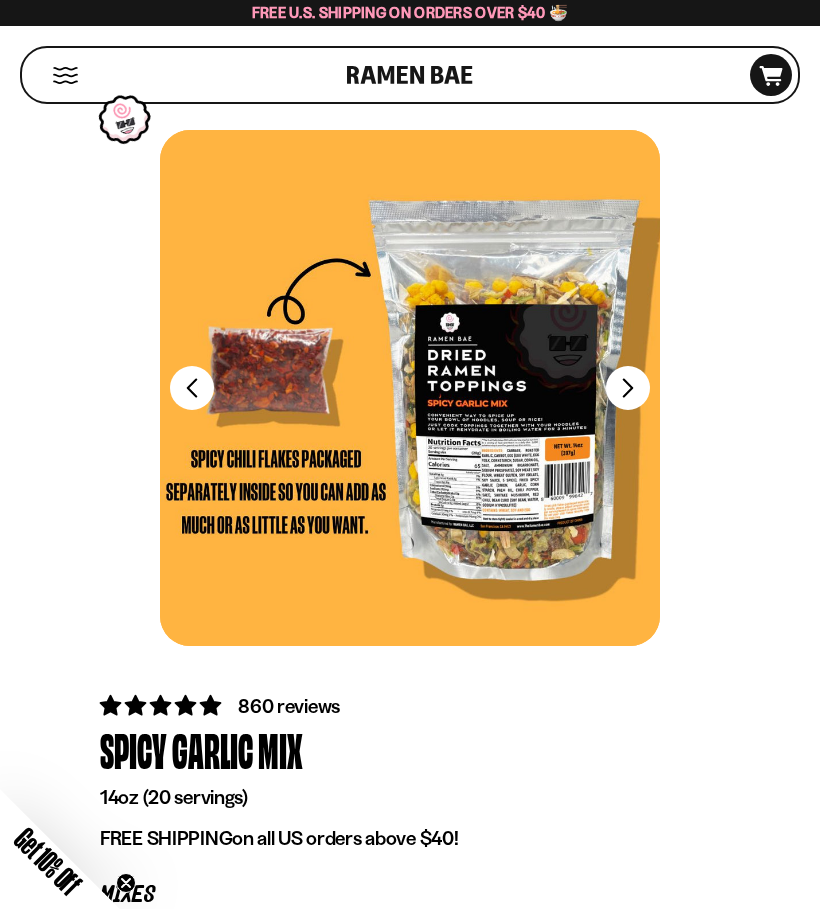 click on "FADCB6FD-DFAB-4417-9F21-029242090B77" at bounding box center (628, 388) 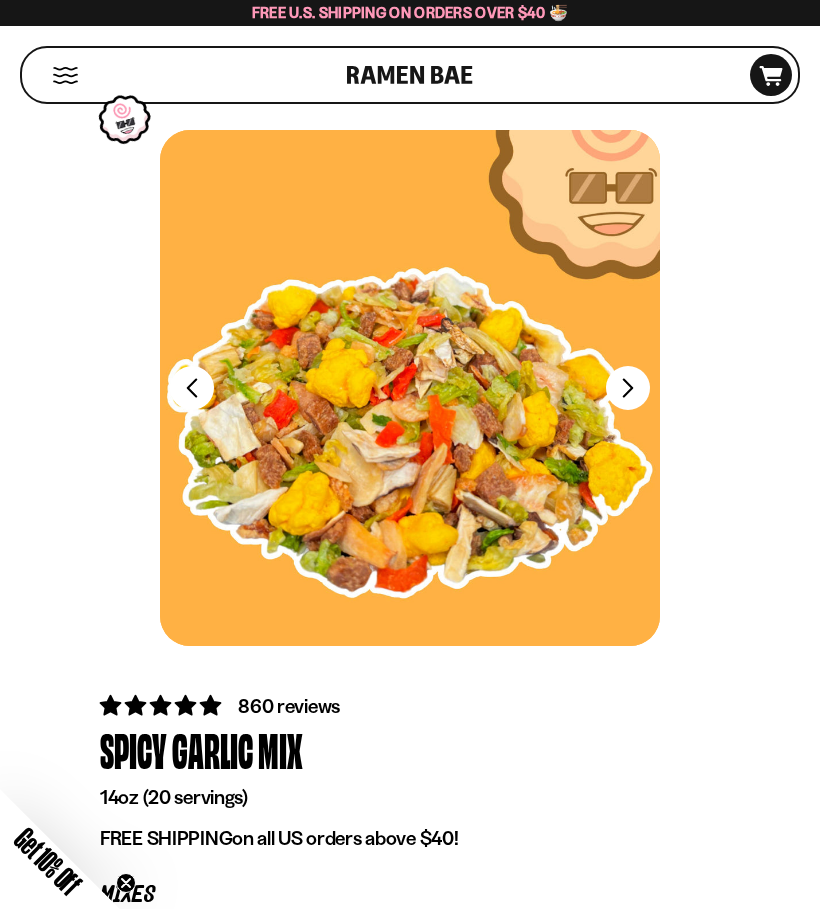 click on "FADCB6FD-DFAB-4417-9F21-029242090B77" at bounding box center (628, 388) 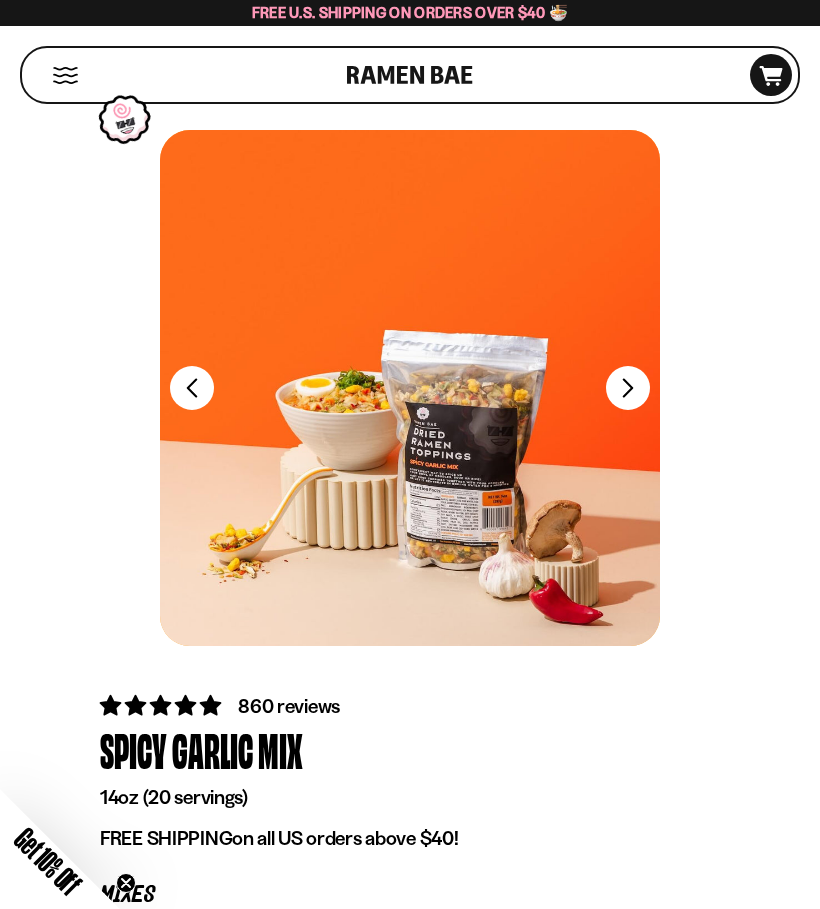click on "FADCB6FD-DFAB-4417-9F21-029242090B77" at bounding box center [628, 388] 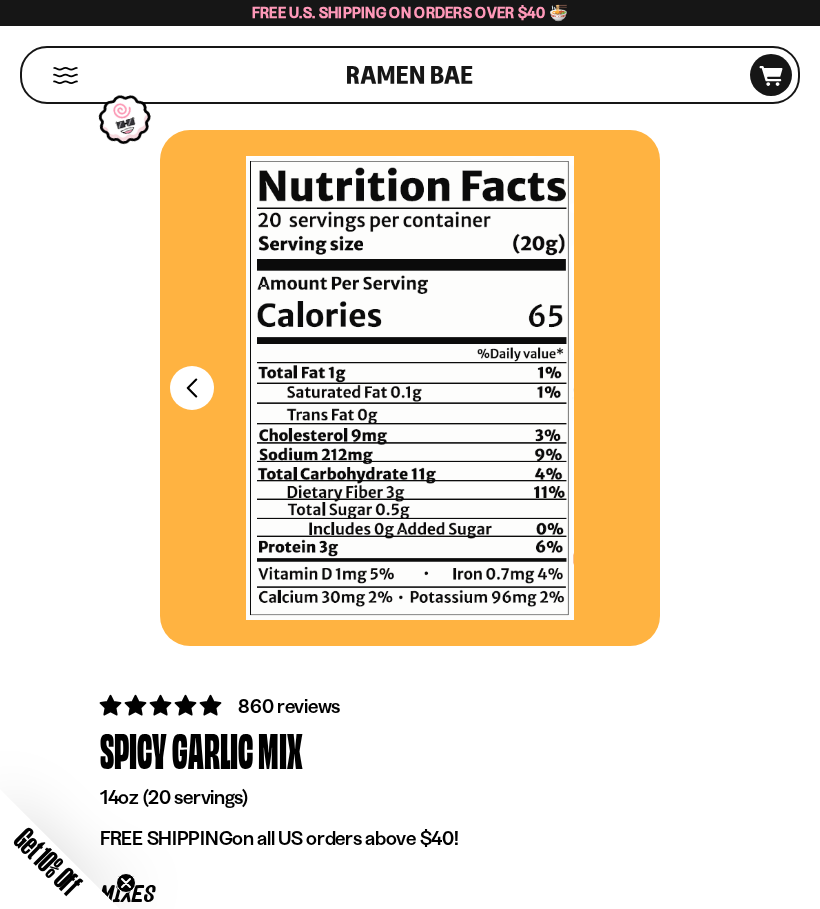 click on "FADCB6FD-DFAB-4417-9F21-029242090B77                                                       FADCB6FD-DFAB-4417-9F21-029242090B77" at bounding box center [410, 403] 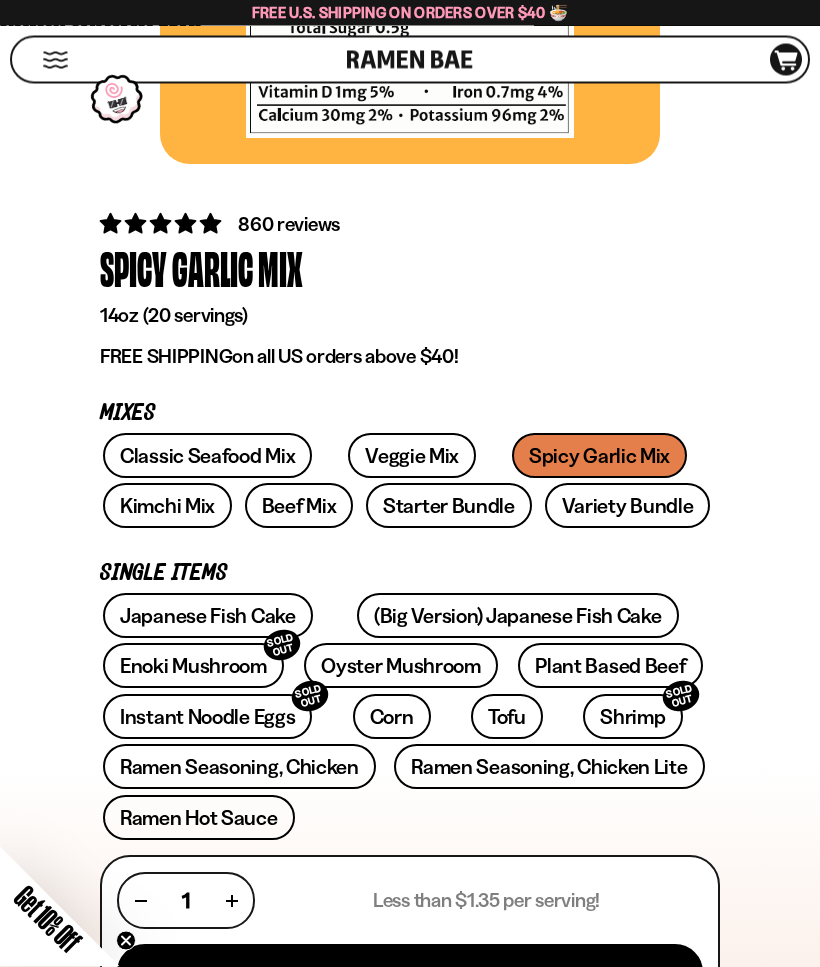scroll, scrollTop: 482, scrollLeft: 0, axis: vertical 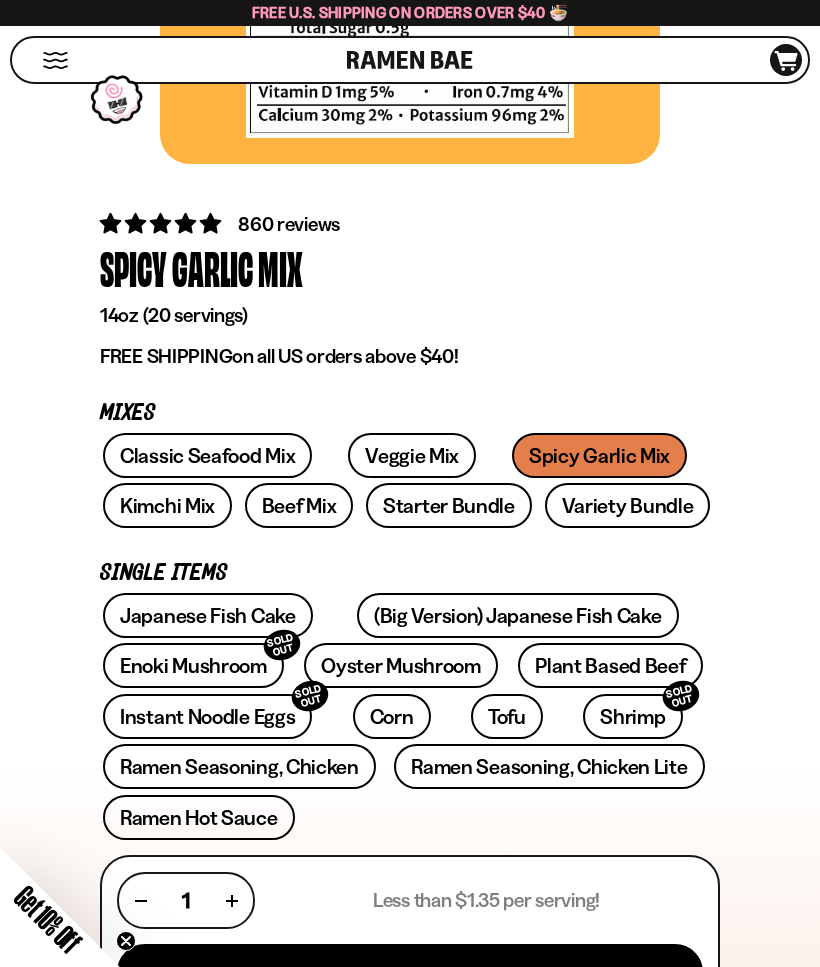 click on "Variety Bundle" at bounding box center (628, 505) 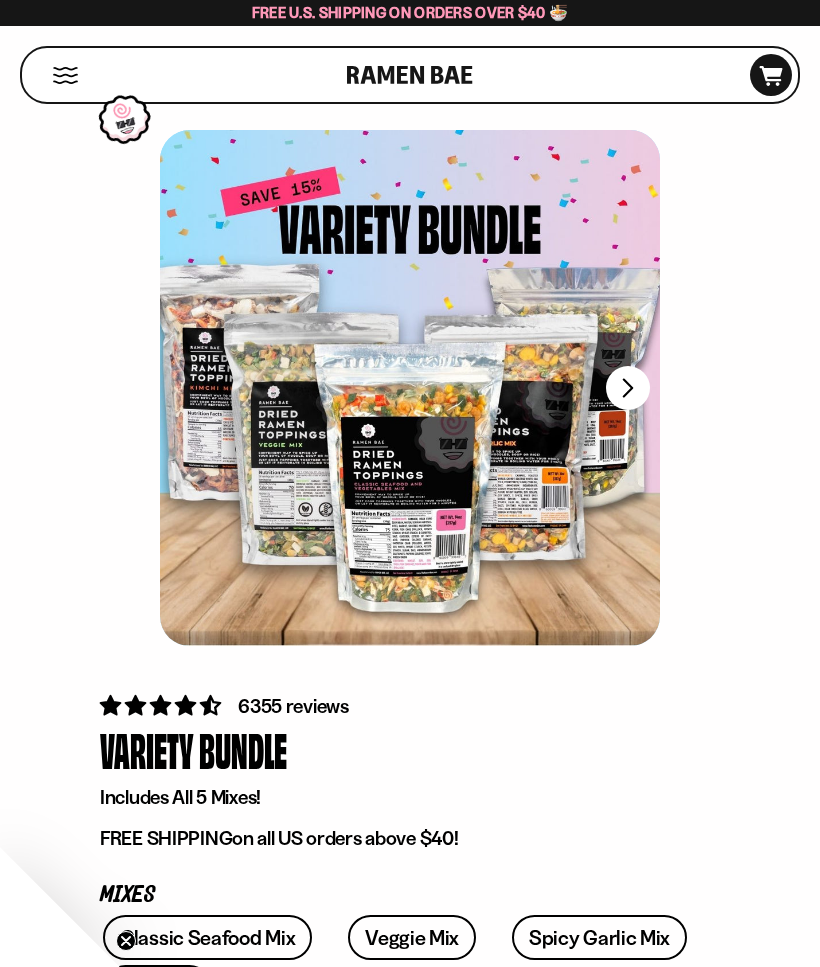 scroll, scrollTop: 0, scrollLeft: 0, axis: both 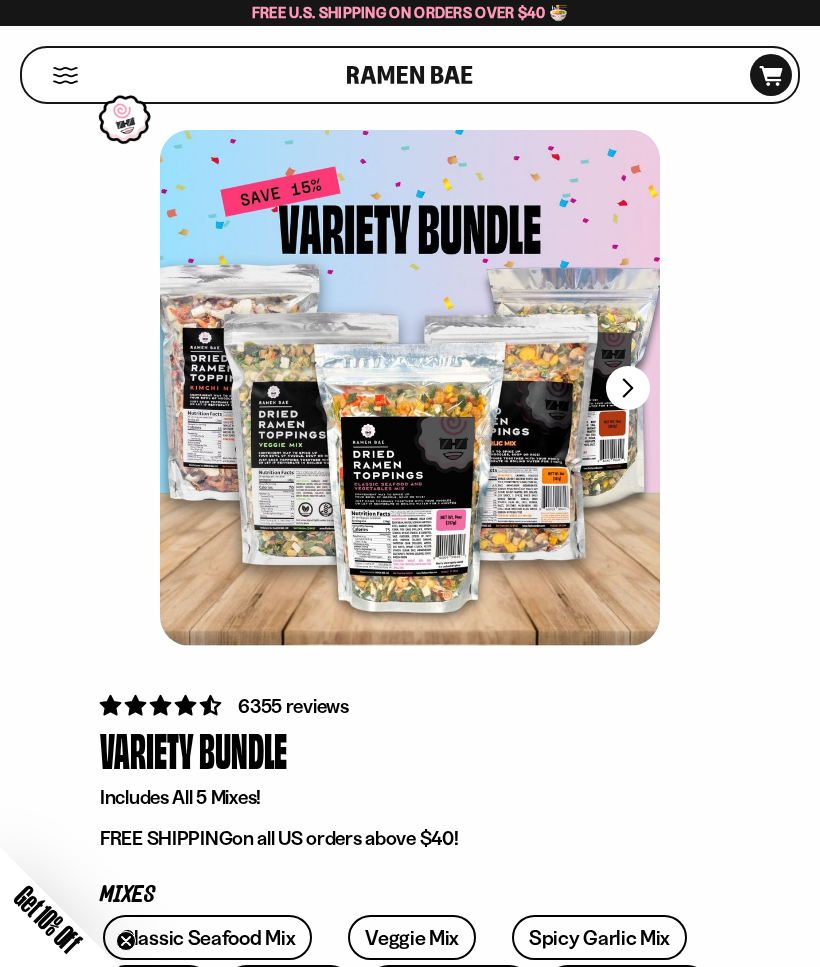 click on "FADCB6FD-DFAB-4417-9F21-029242090B77" at bounding box center (628, 388) 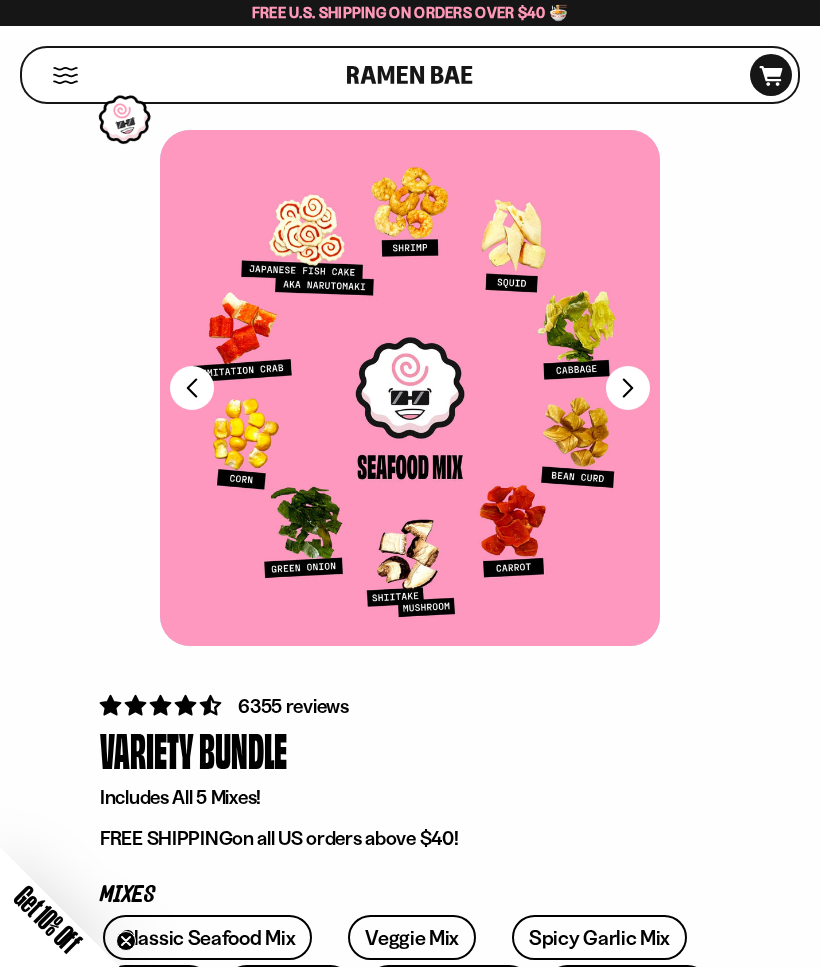click on "FADCB6FD-DFAB-4417-9F21-029242090B77" at bounding box center (628, 388) 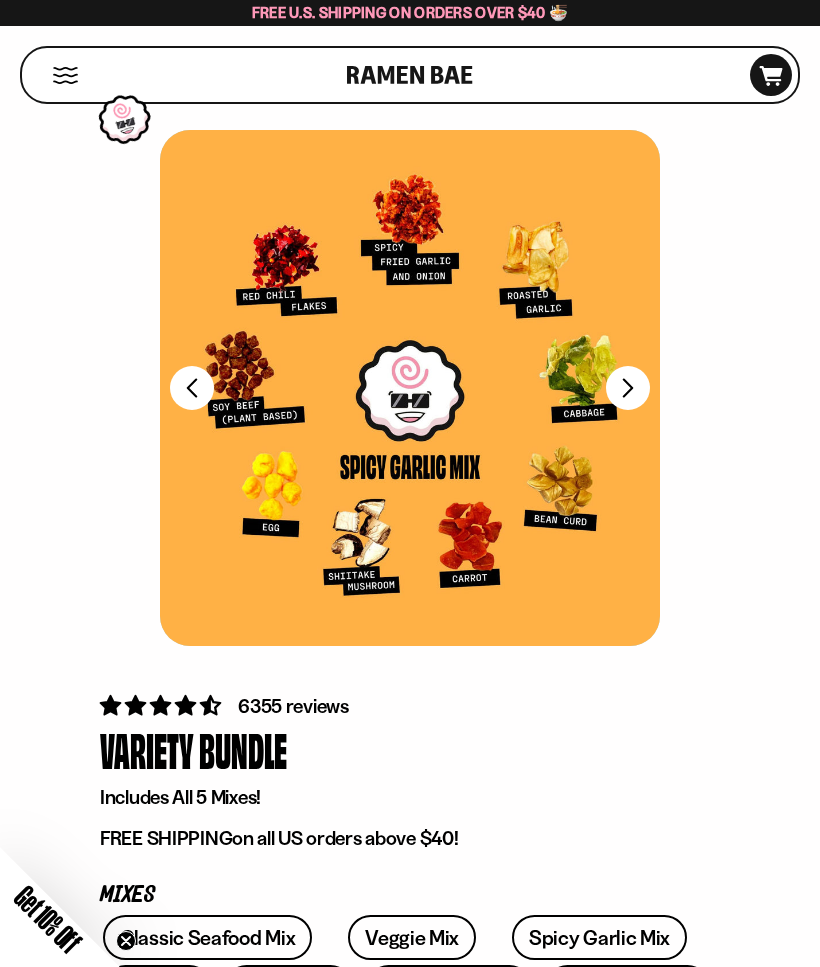 click on "FADCB6FD-DFAB-4417-9F21-029242090B77" at bounding box center (628, 388) 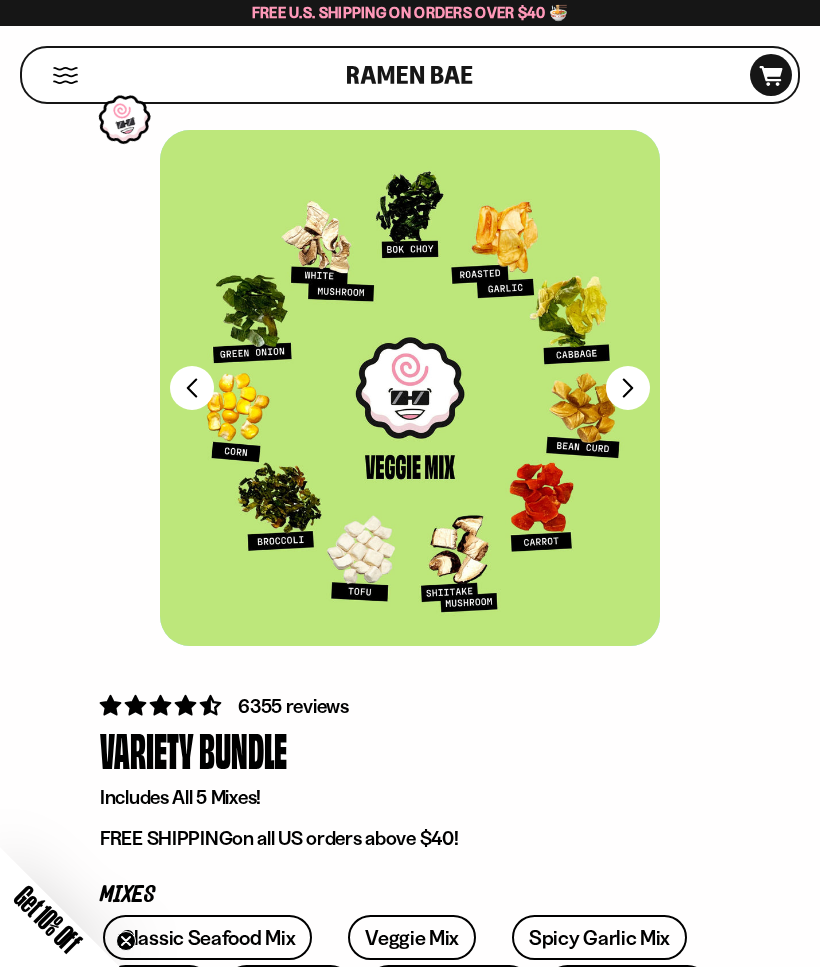 click on "FADCB6FD-DFAB-4417-9F21-029242090B77" at bounding box center [628, 388] 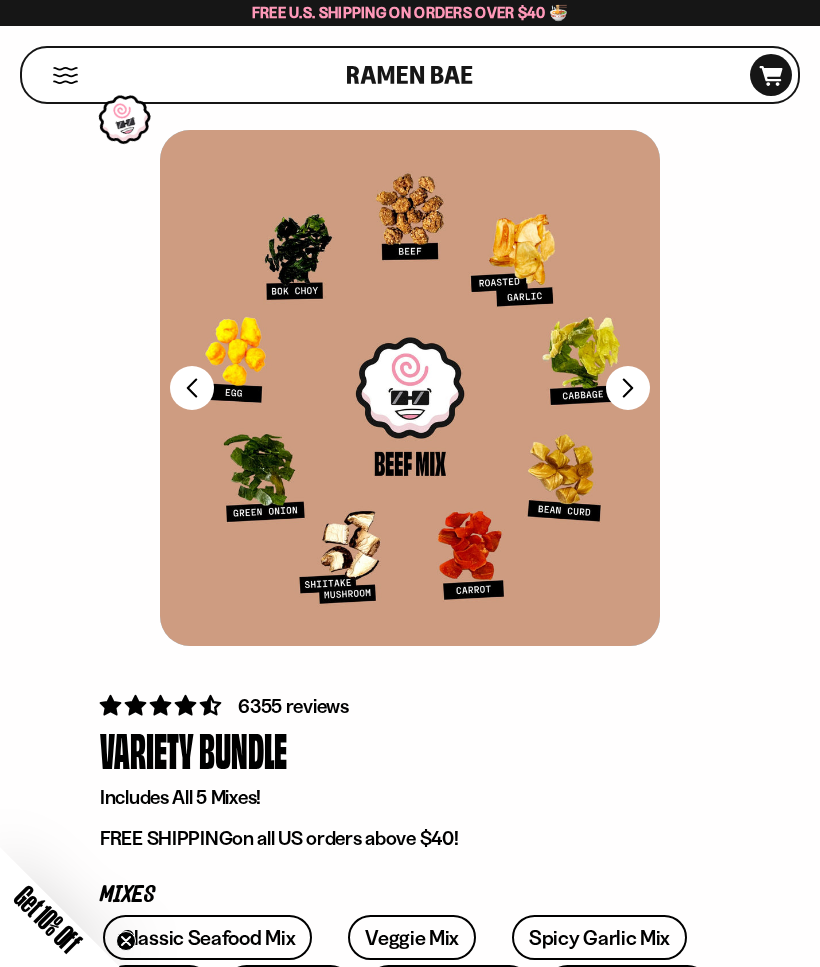 click on "FADCB6FD-DFAB-4417-9F21-029242090B77" at bounding box center [628, 388] 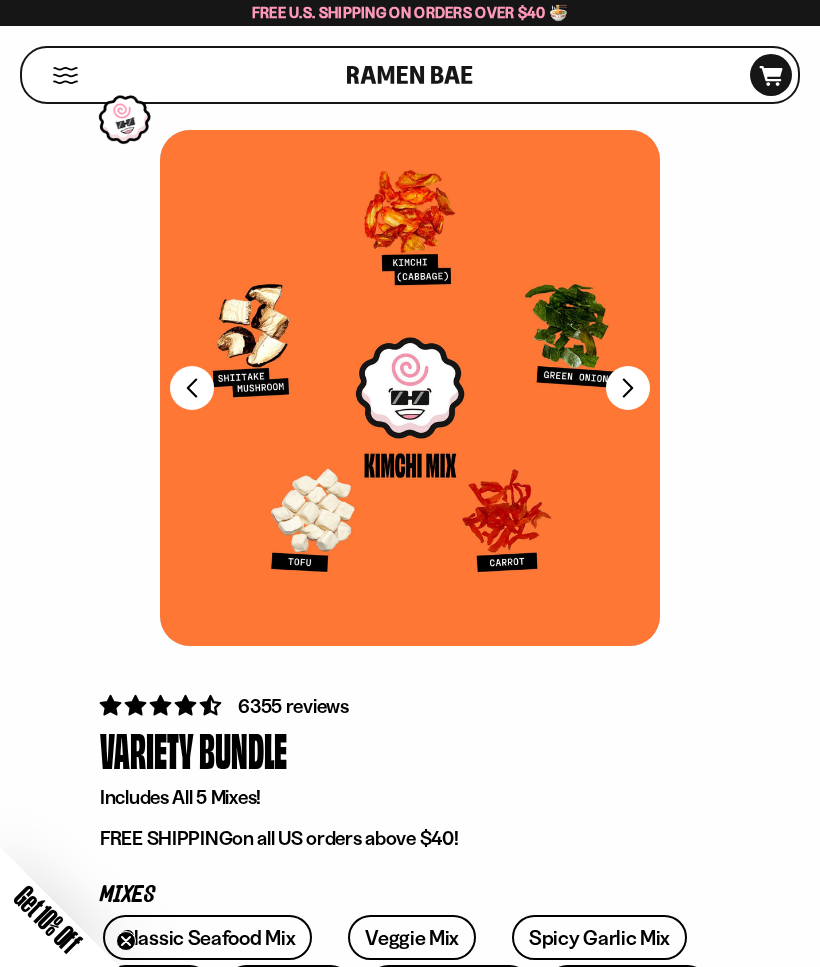 click on "FADCB6FD-DFAB-4417-9F21-029242090B77" at bounding box center (628, 388) 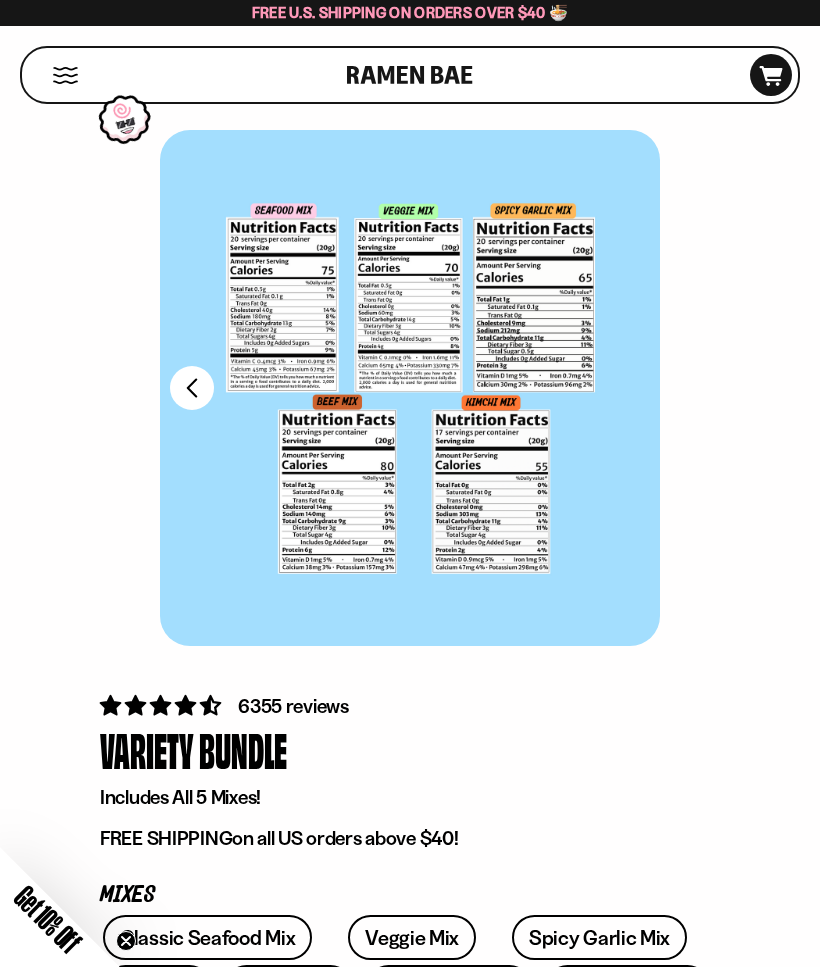 click on "Cart
D0381C2F-513E-4F90-8A41-6F0A75DCBAAA" at bounding box center [755, 75] 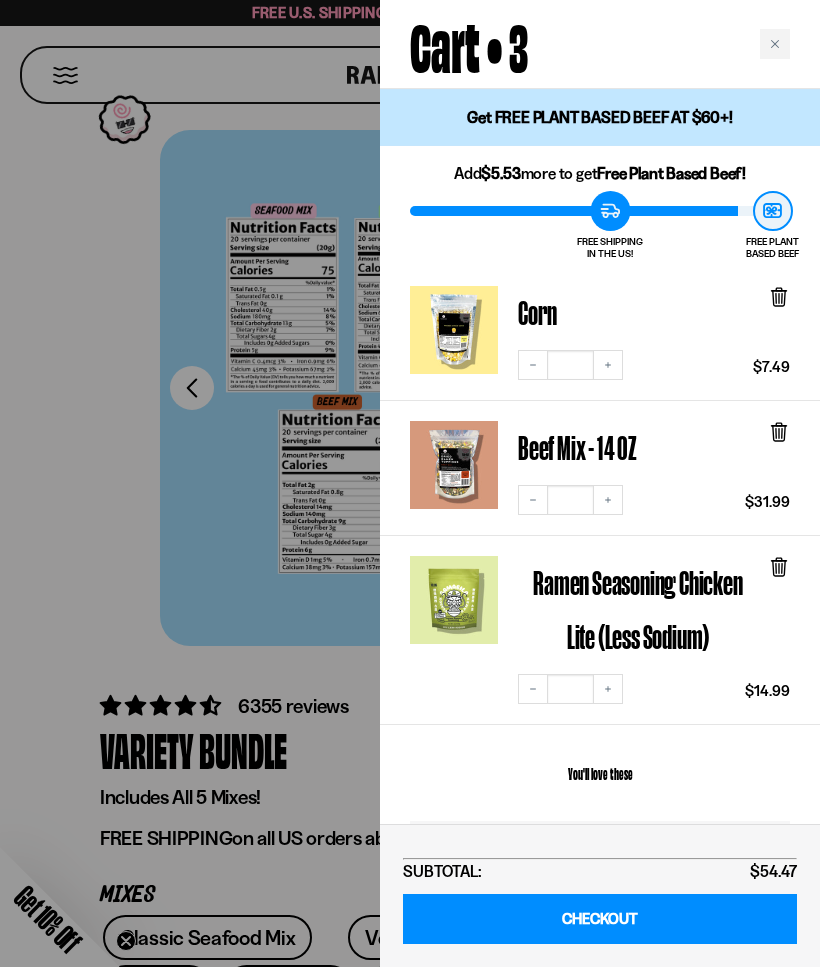 click on "Corn Decrease quantity * Increase quantity $7.49" at bounding box center (590, 323) 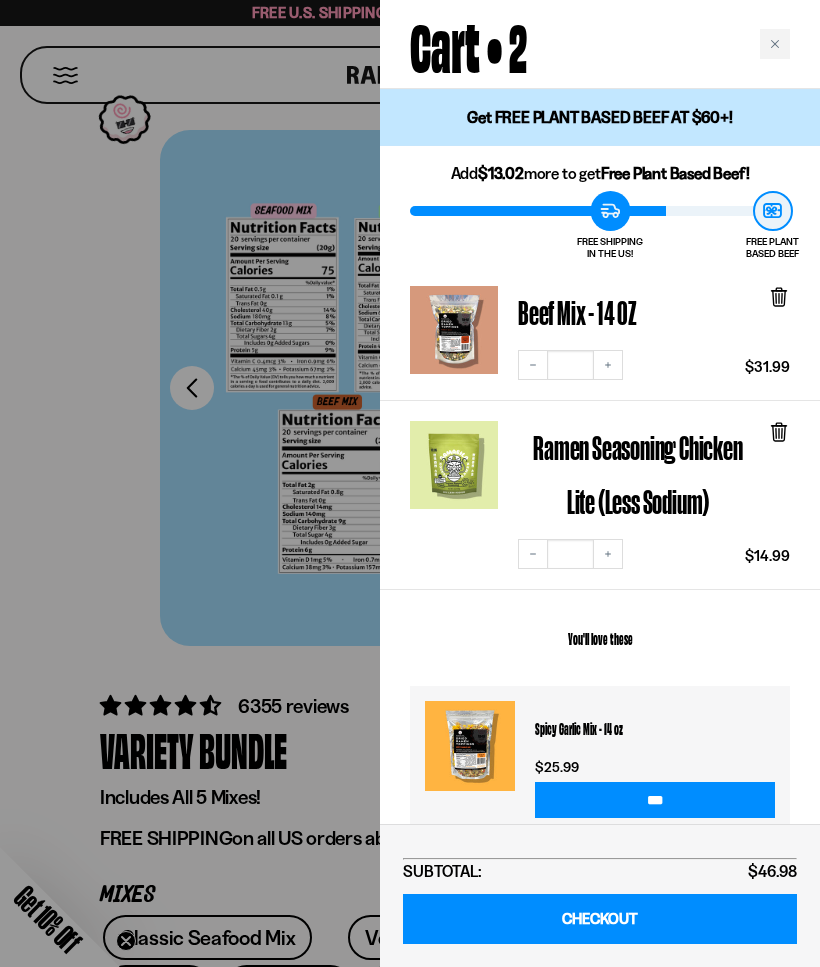 click on "CHECKOUT" at bounding box center [600, 919] 